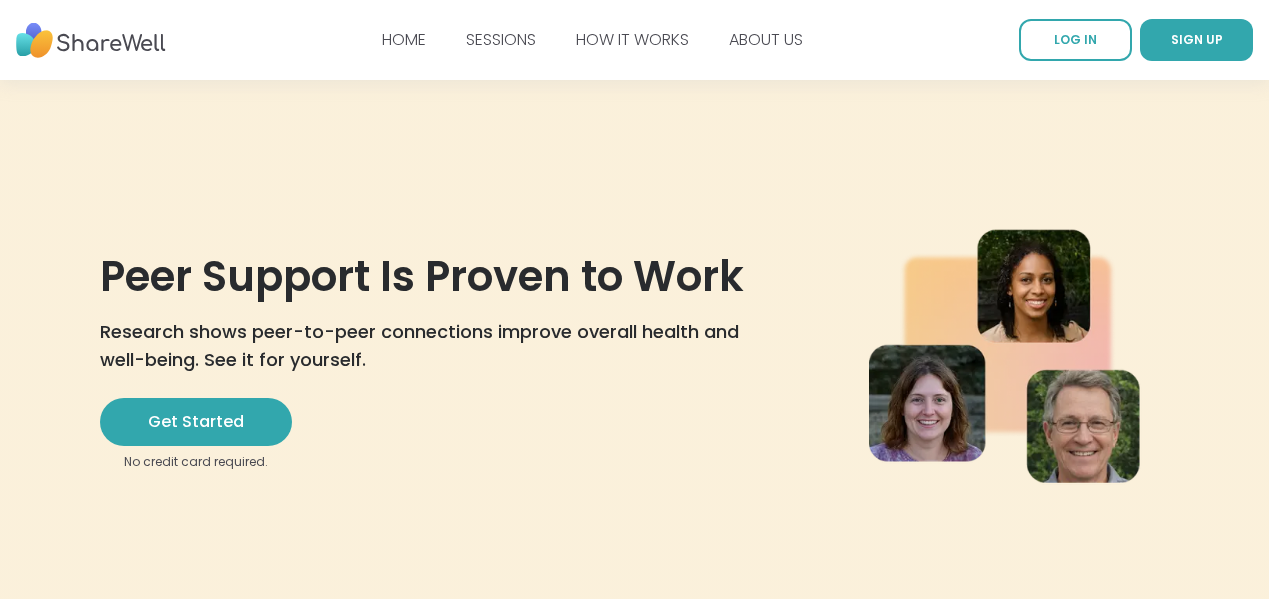 scroll, scrollTop: 0, scrollLeft: 0, axis: both 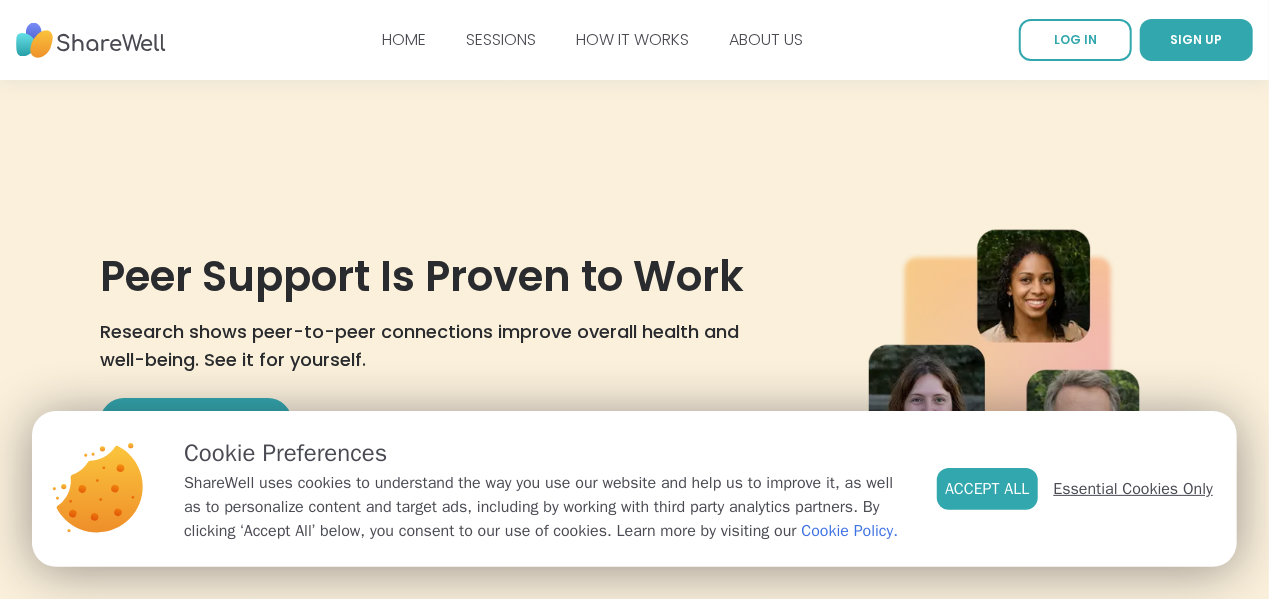 click on "Essential Cookies Only" at bounding box center (1133, 489) 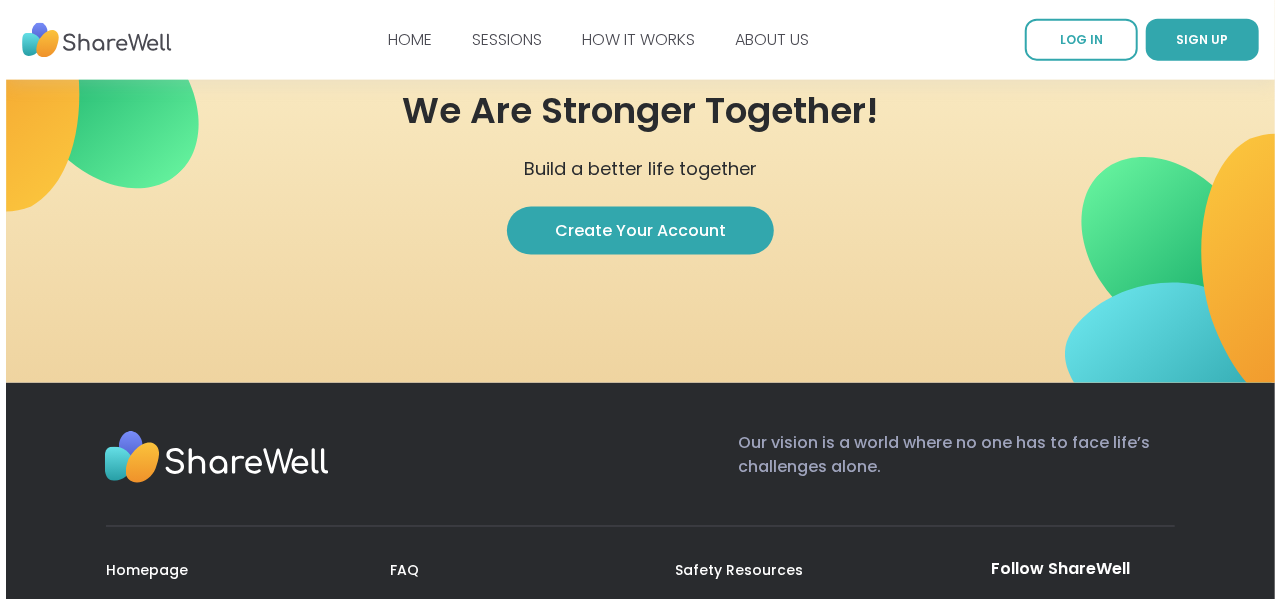scroll, scrollTop: 5155, scrollLeft: 0, axis: vertical 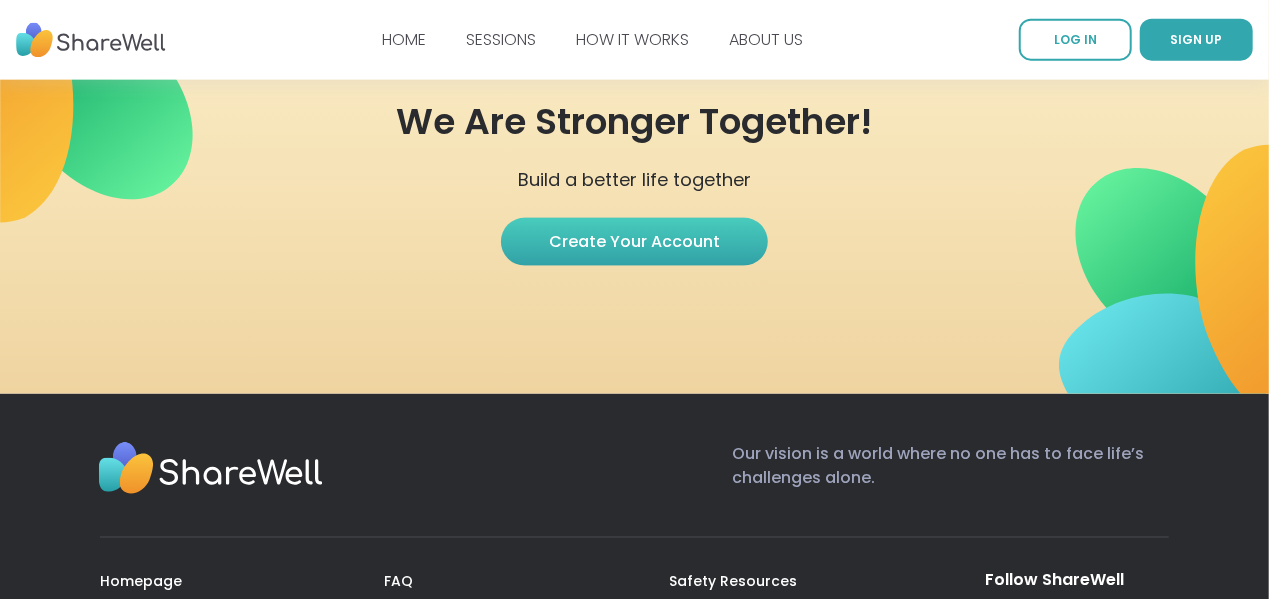 click on "Create Your Account" at bounding box center [634, 242] 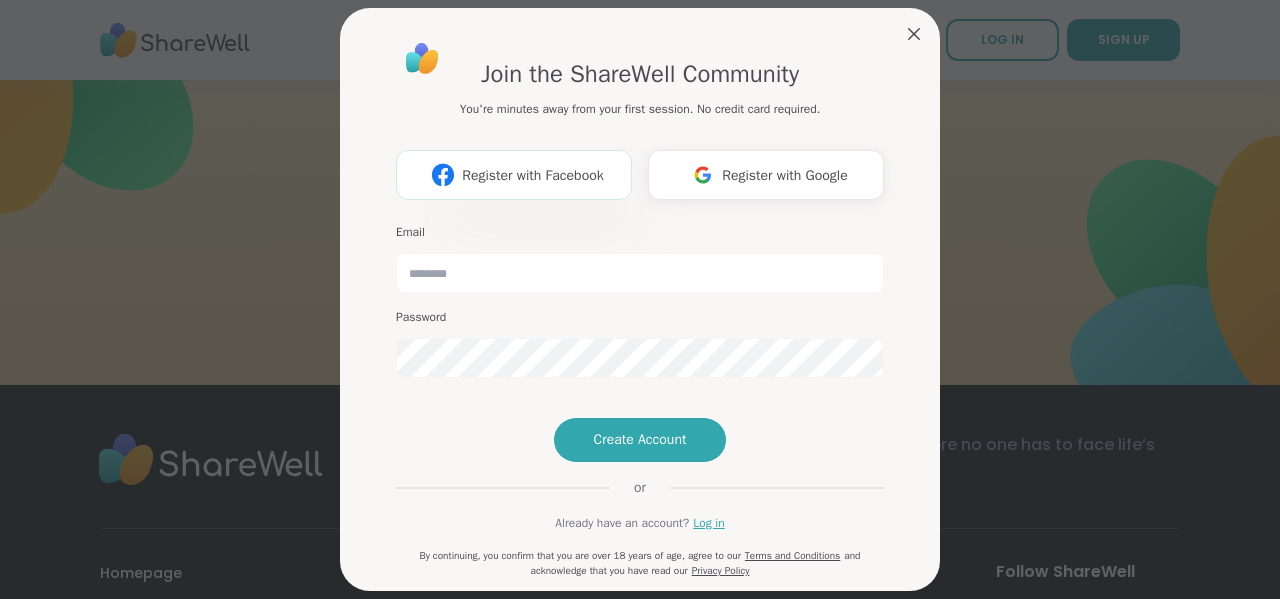 click on "Register with Facebook" at bounding box center (532, 175) 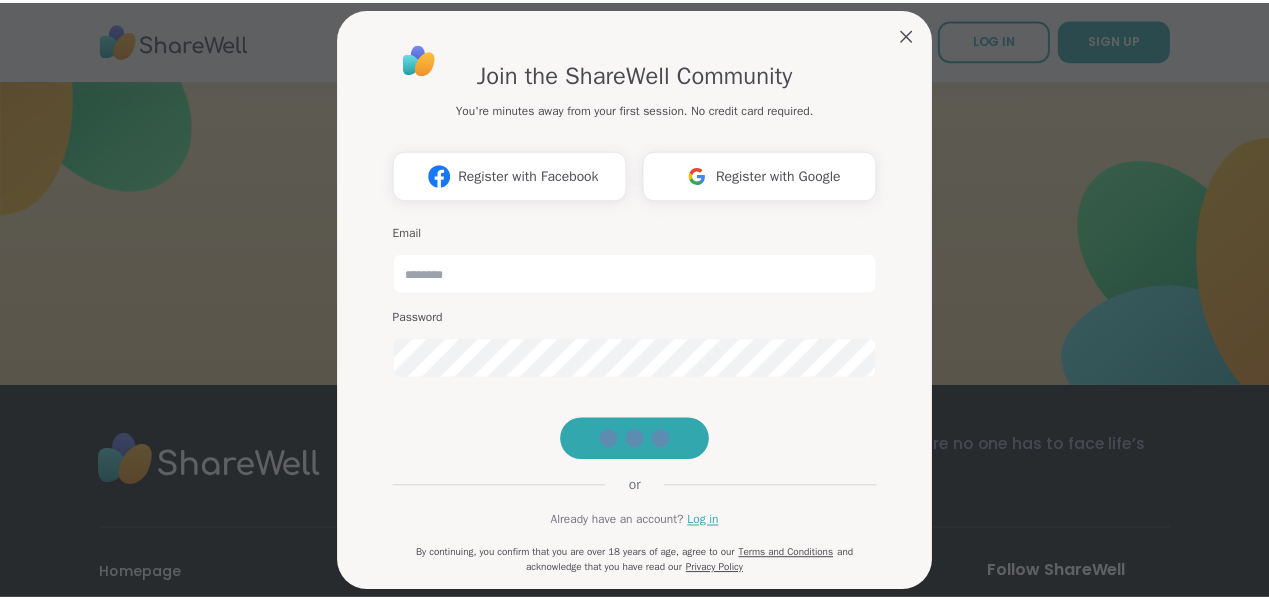 scroll, scrollTop: 5126, scrollLeft: 0, axis: vertical 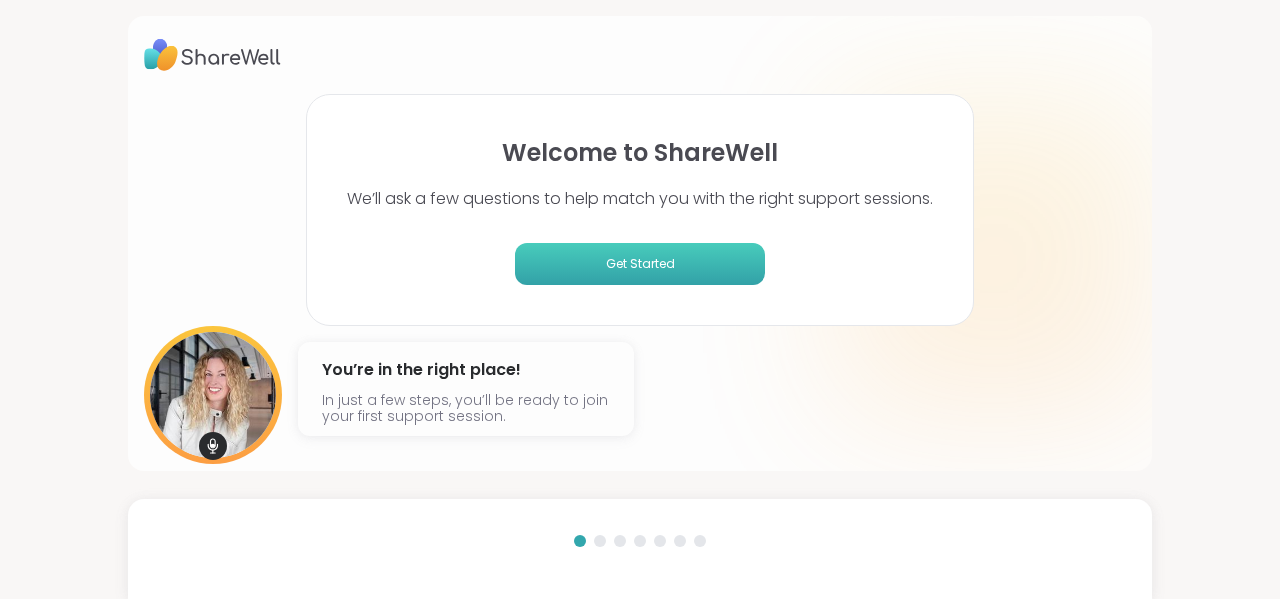 click on "Get Started" at bounding box center (640, 264) 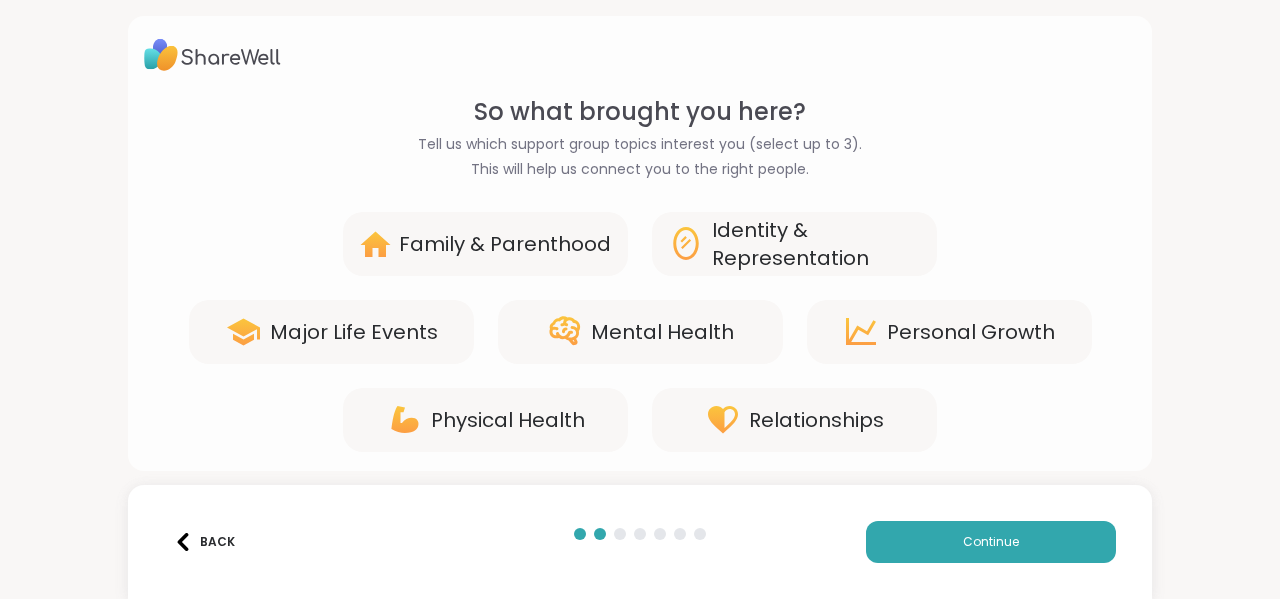 click on "Family & Parenthood" at bounding box center [505, 244] 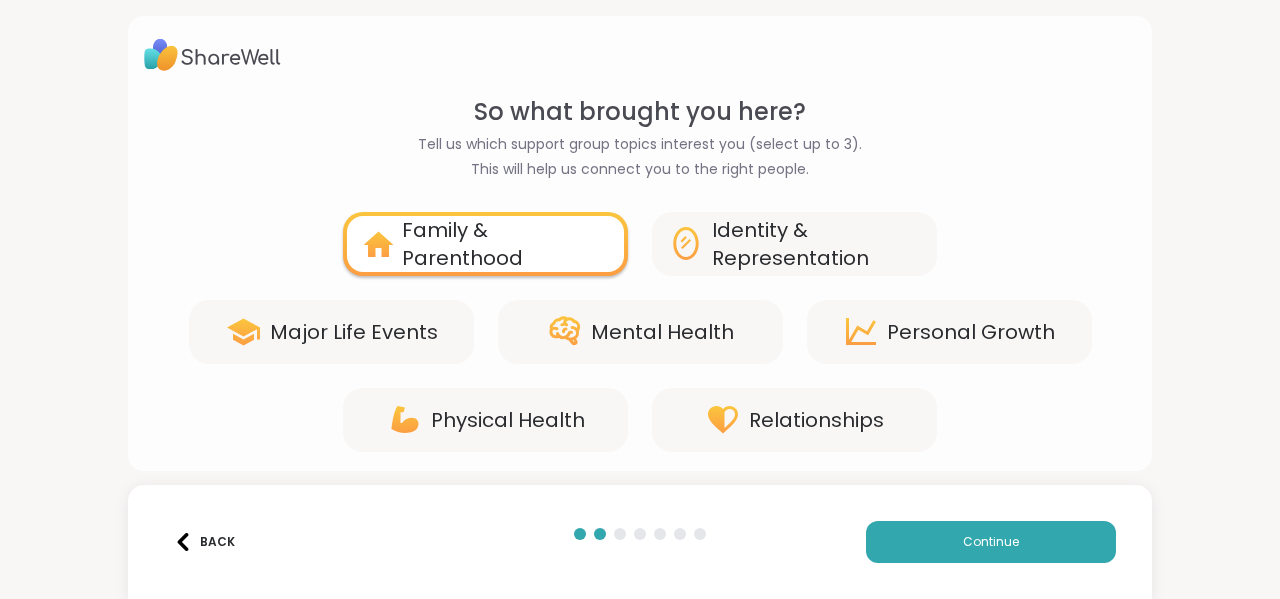 click on "Mental Health" at bounding box center (662, 332) 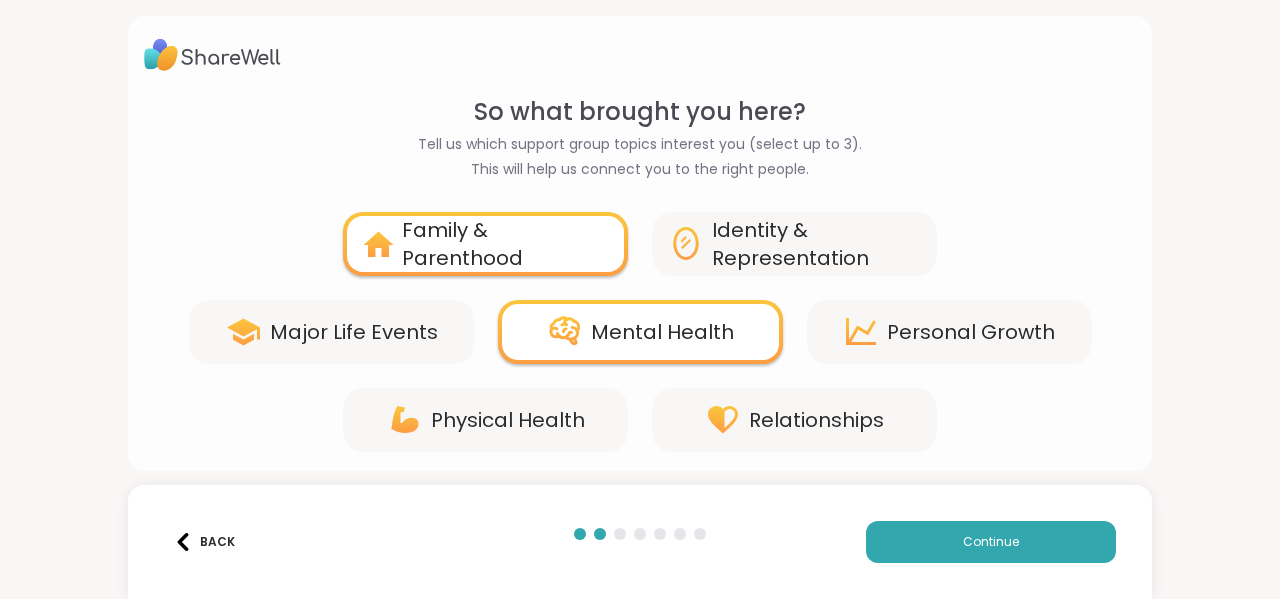 click on "Personal Growth" at bounding box center [971, 332] 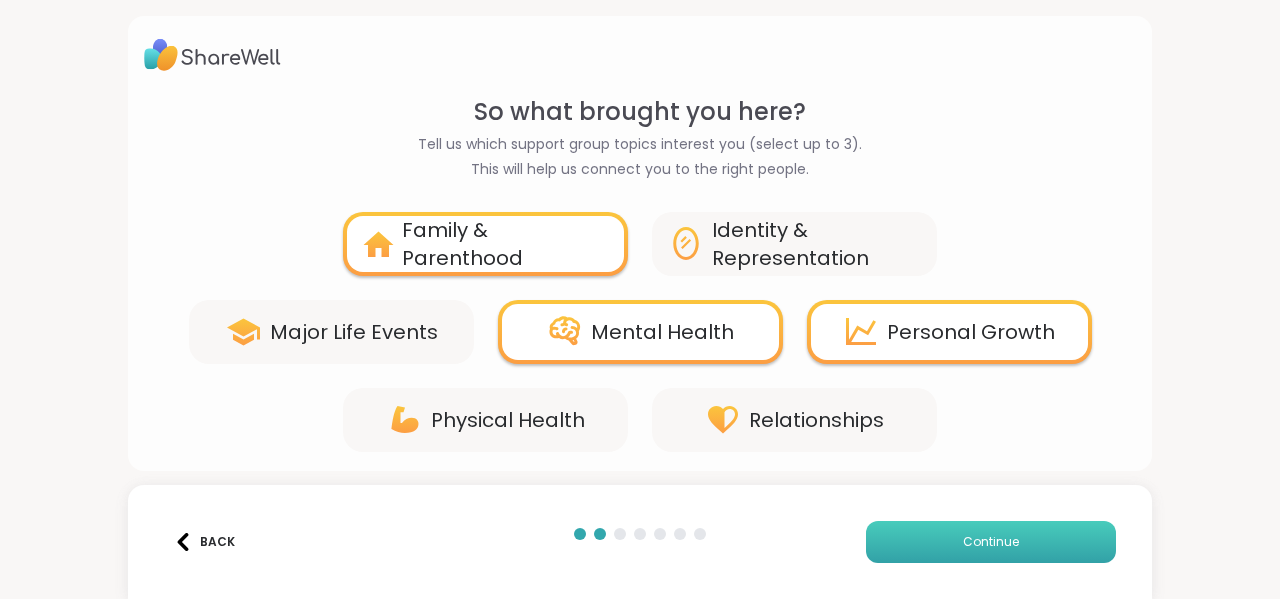 click on "Continue" at bounding box center [991, 542] 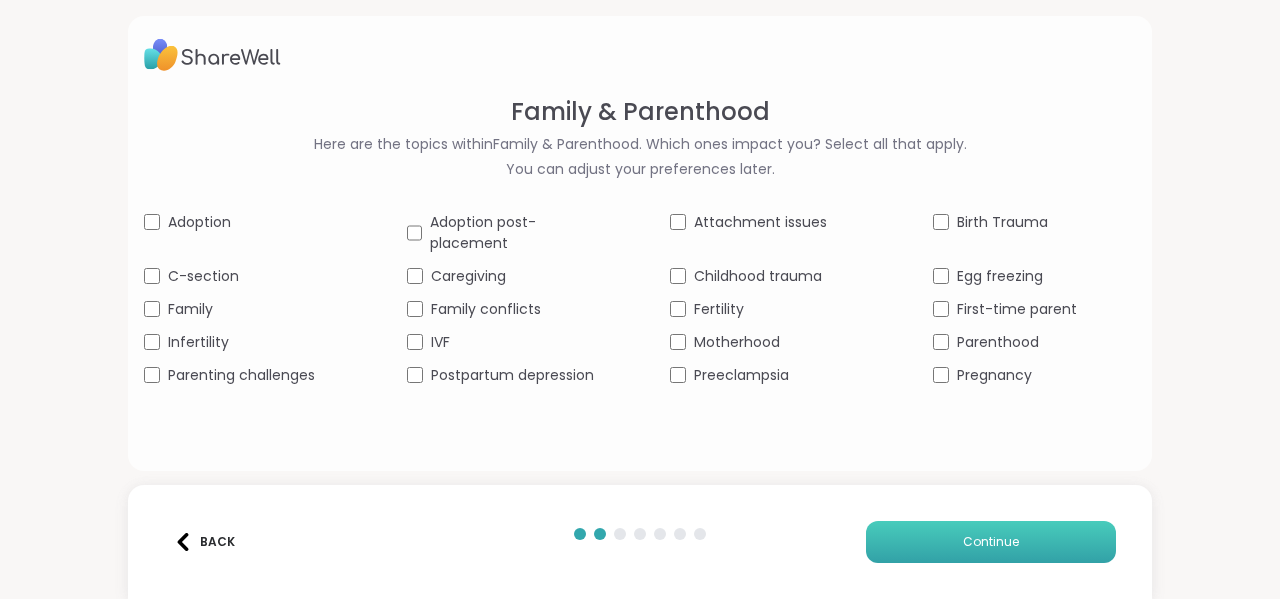 click on "Continue" at bounding box center (991, 542) 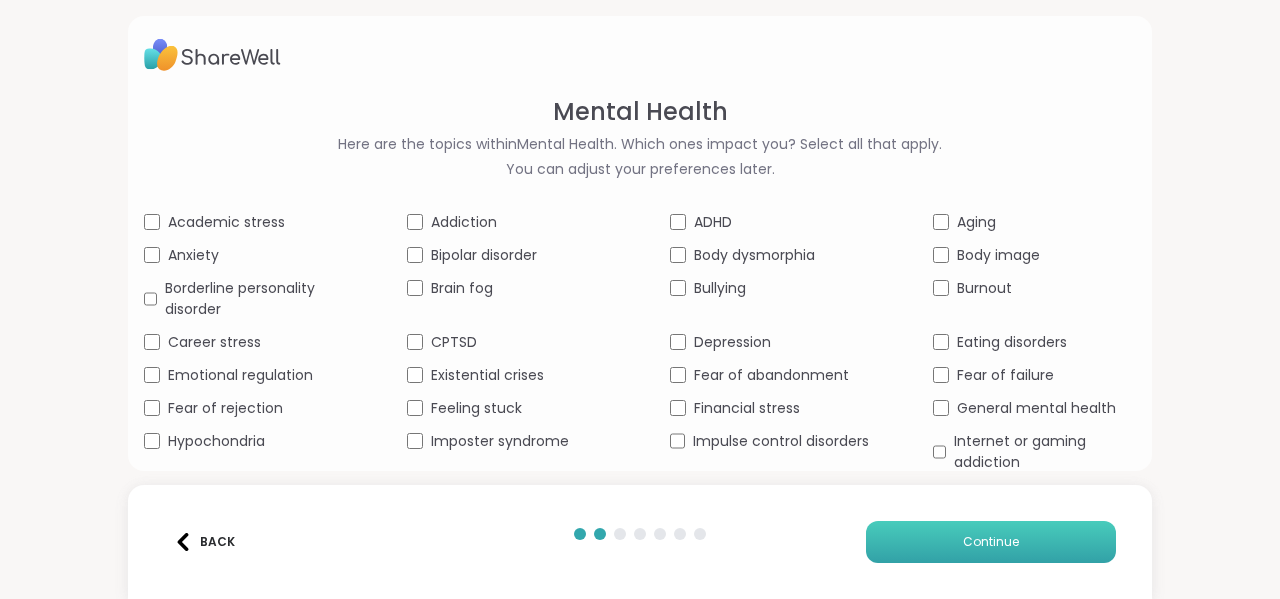 click on "Continue" at bounding box center [991, 542] 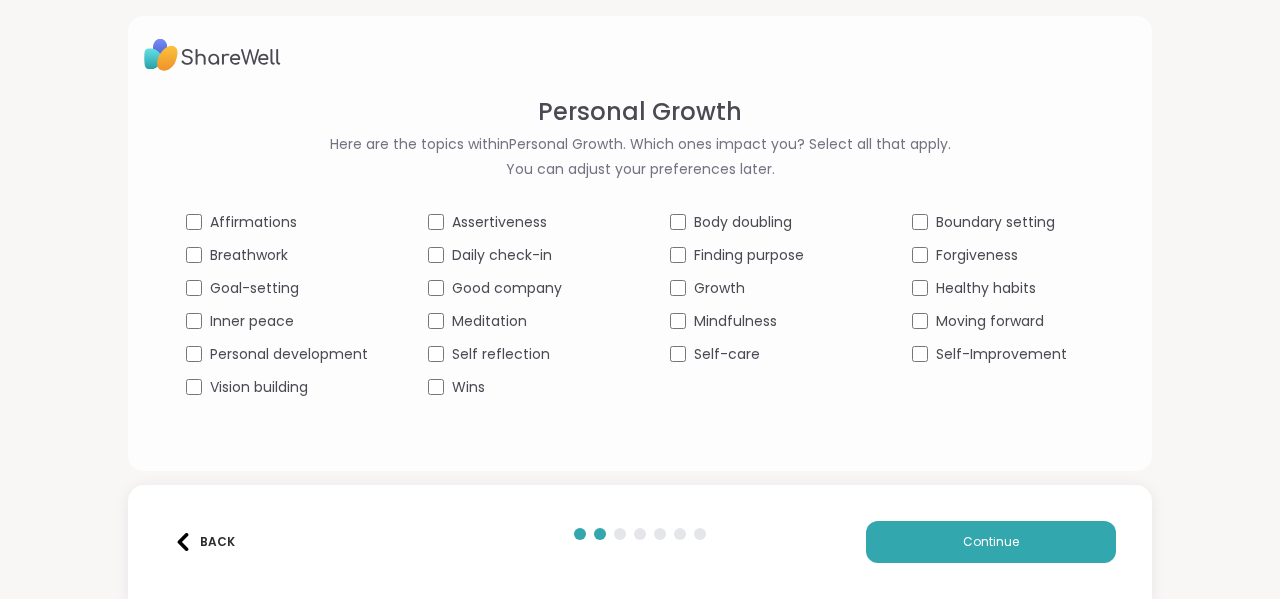 click on "Self reflection" at bounding box center [519, 354] 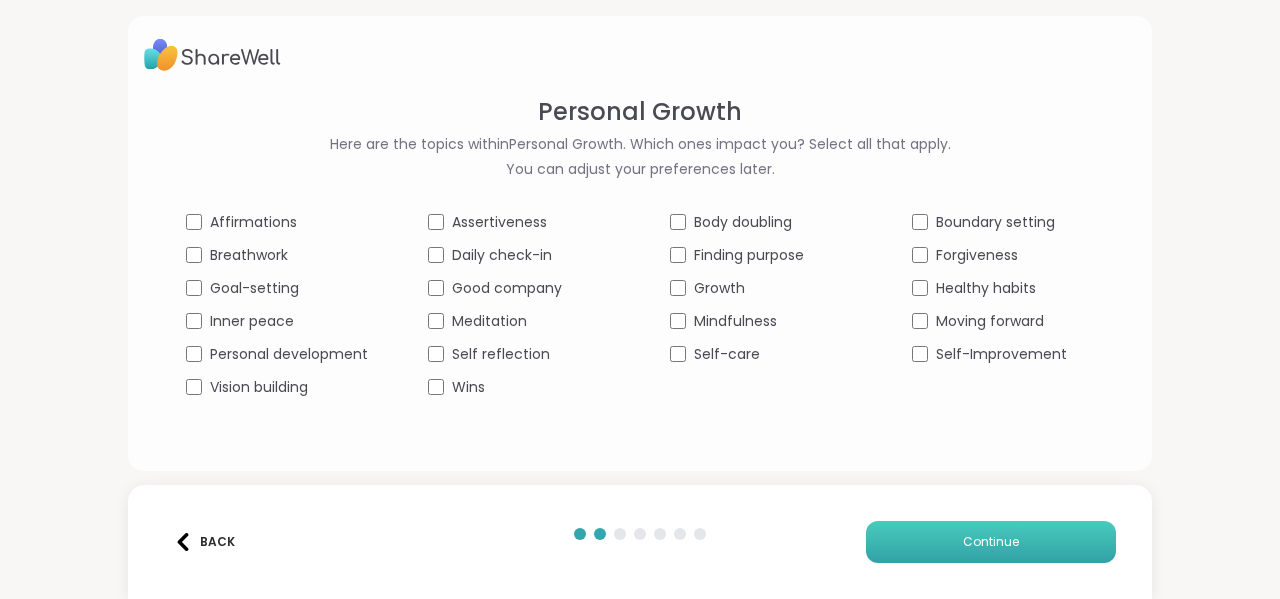 click on "Continue" at bounding box center [991, 542] 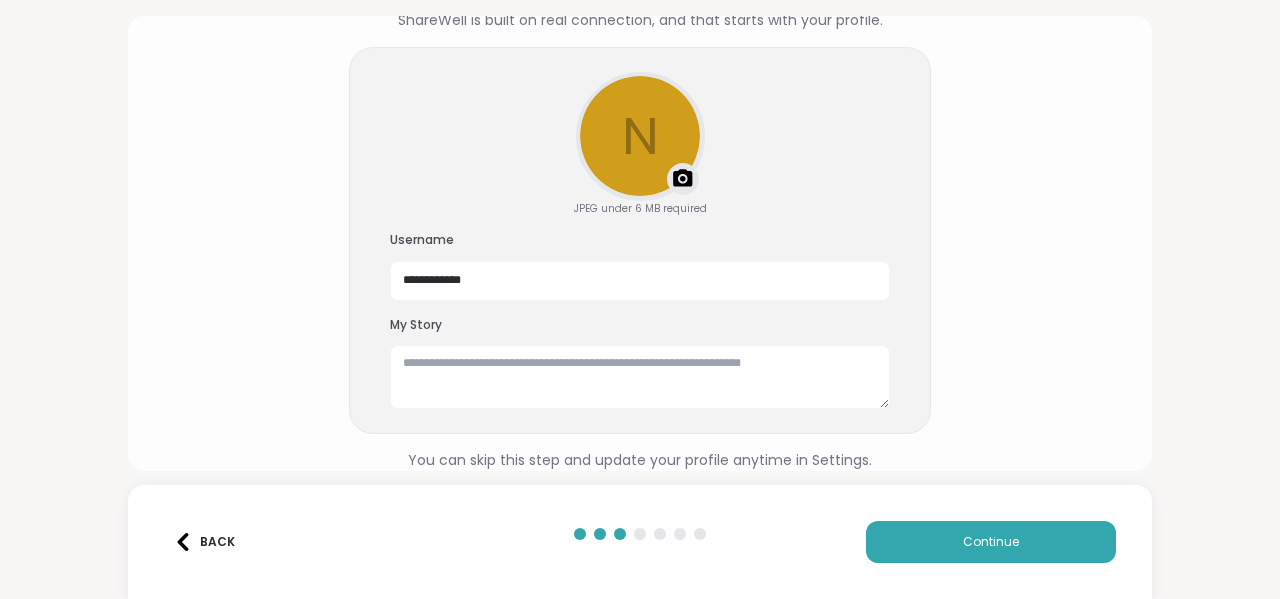 scroll, scrollTop: 142, scrollLeft: 0, axis: vertical 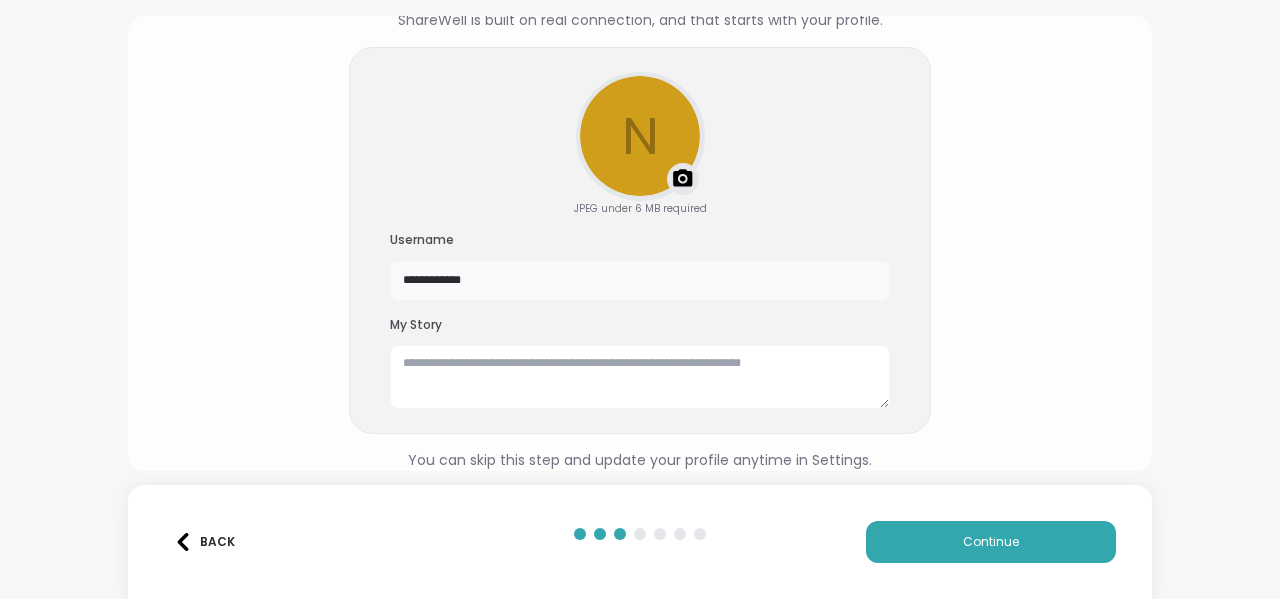click on "**********" at bounding box center (640, 281) 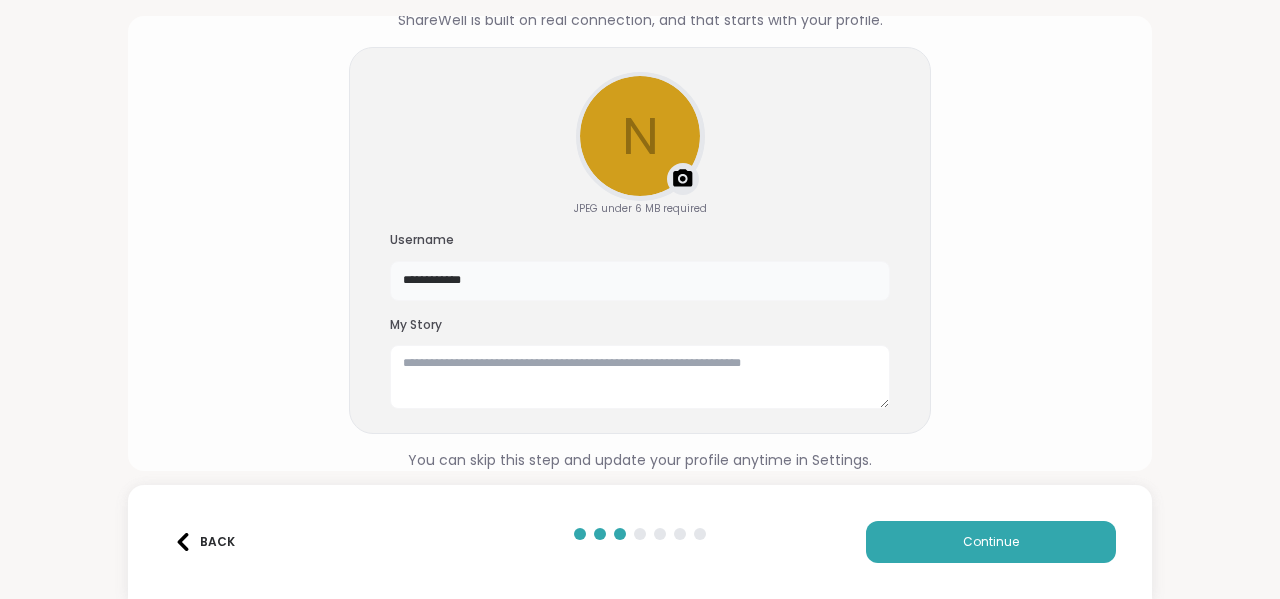 type on "**********" 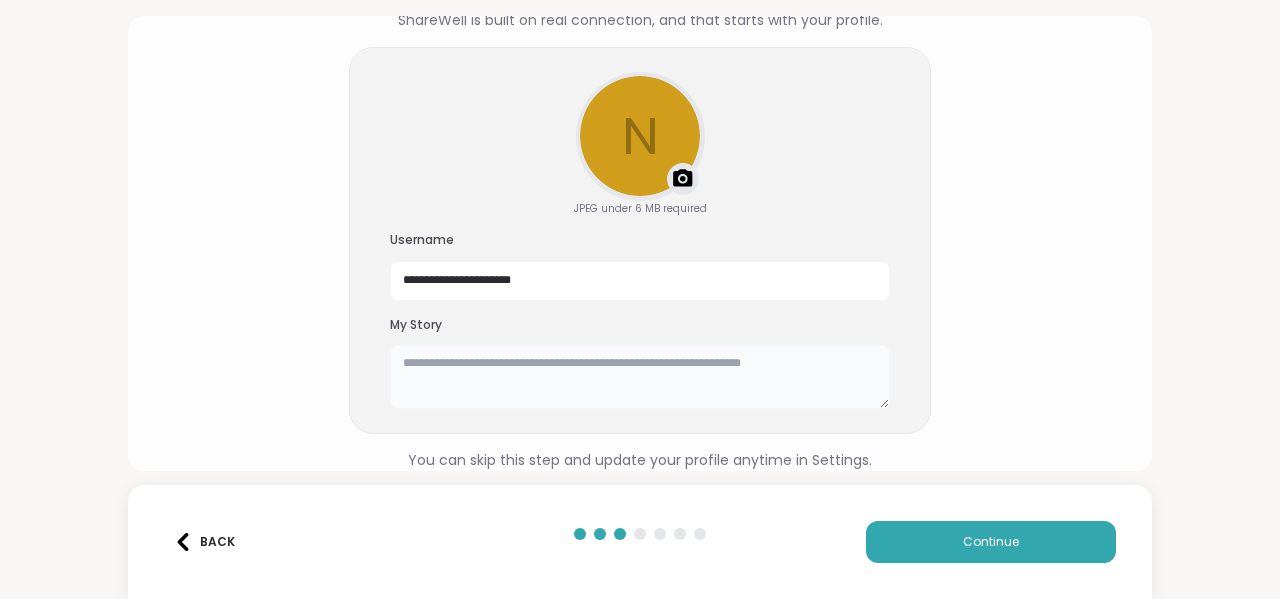 click at bounding box center [640, 377] 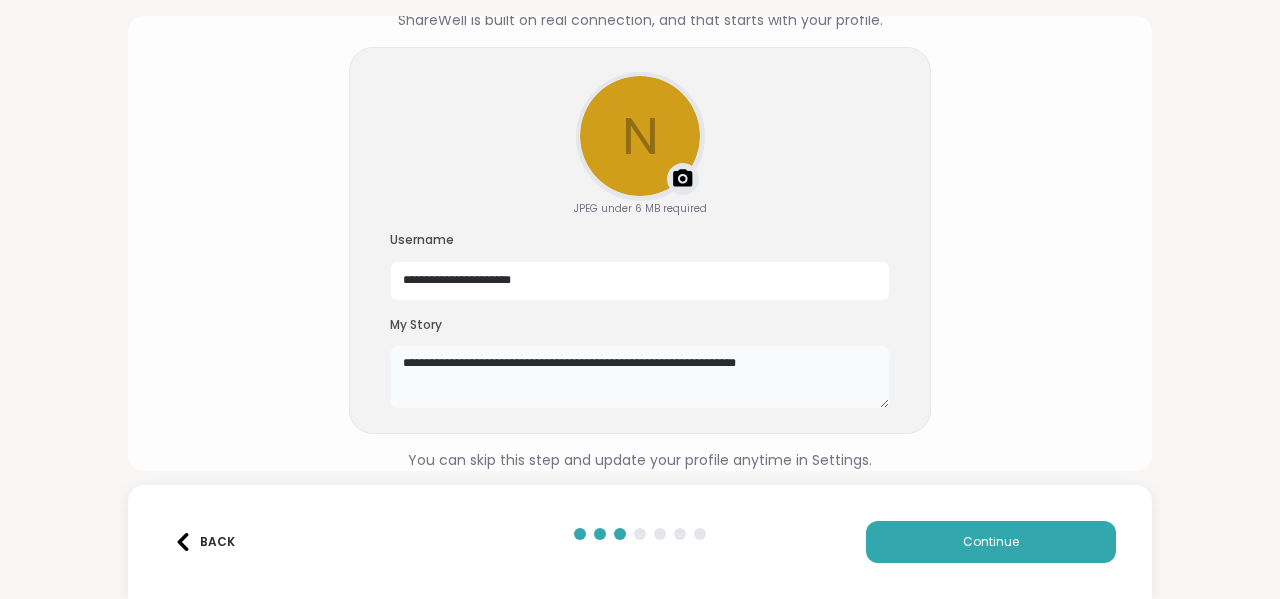 drag, startPoint x: 598, startPoint y: 366, endPoint x: 206, endPoint y: 275, distance: 402.42392 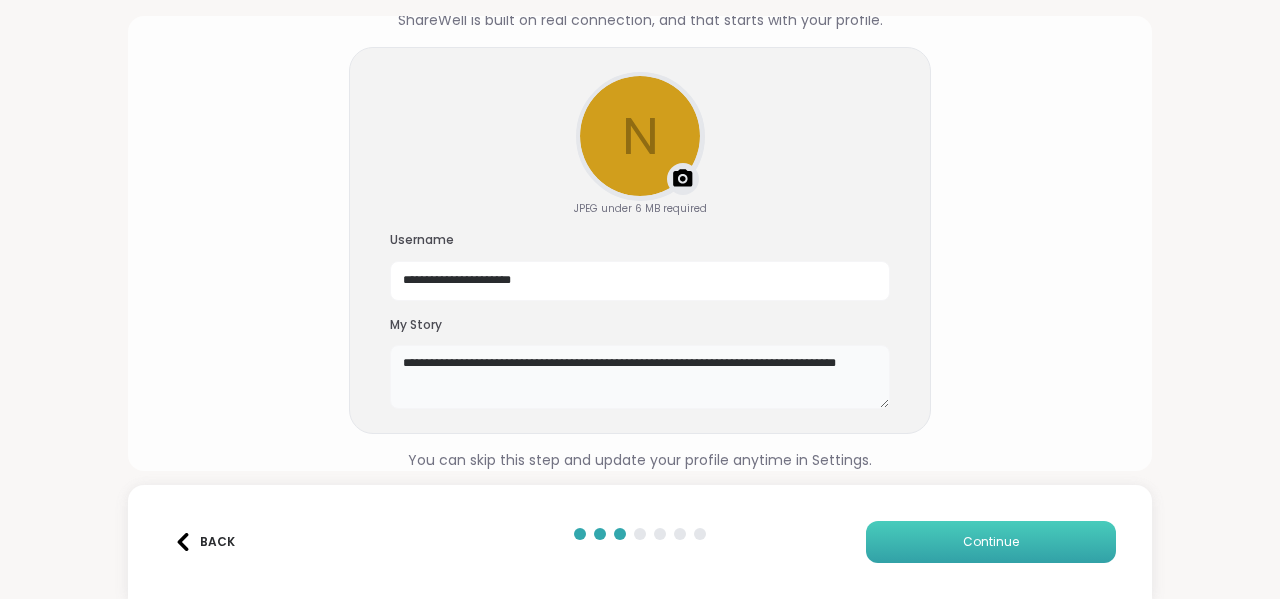 type on "**********" 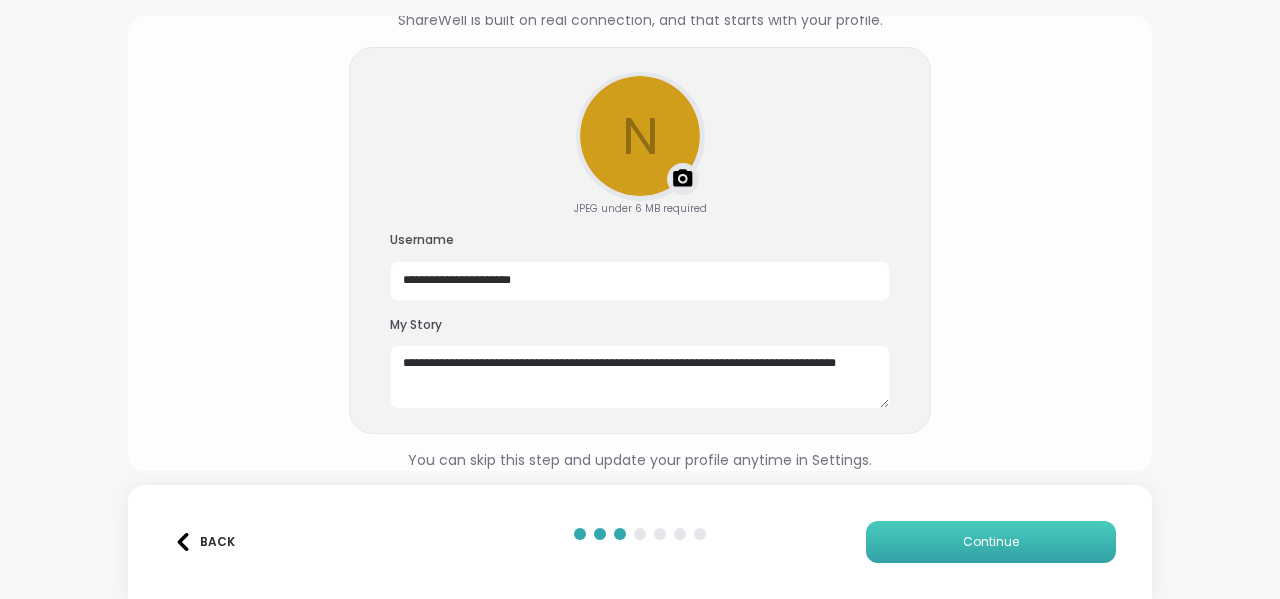 click on "Continue" at bounding box center (991, 542) 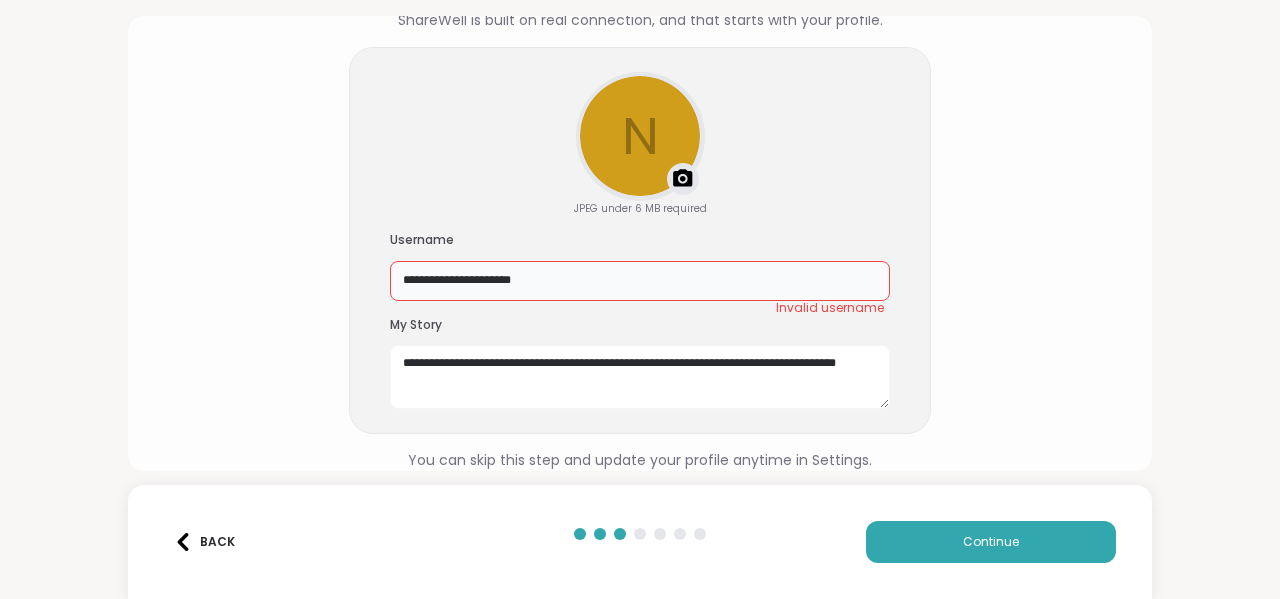 click on "**********" at bounding box center (640, 281) 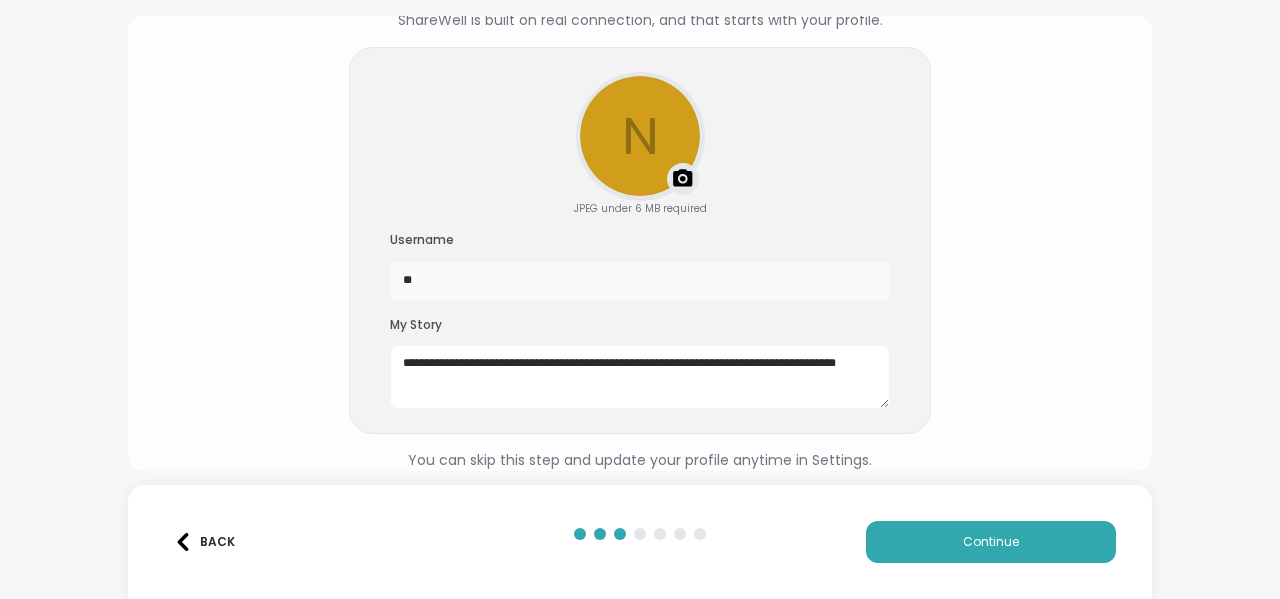 type on "*" 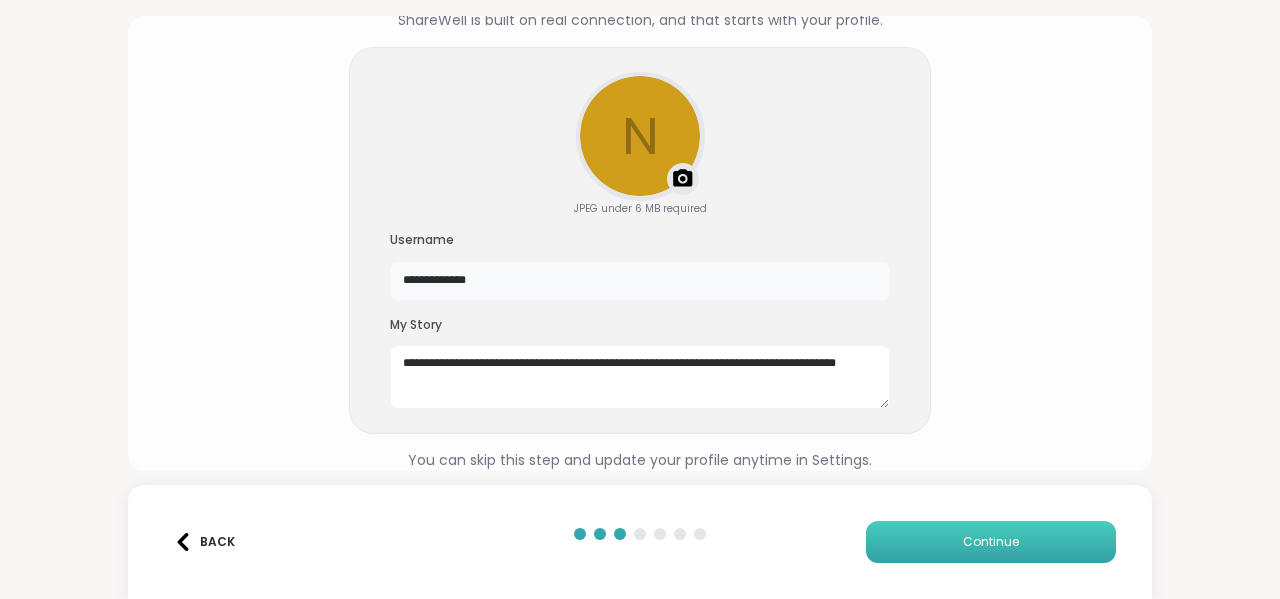 type on "**********" 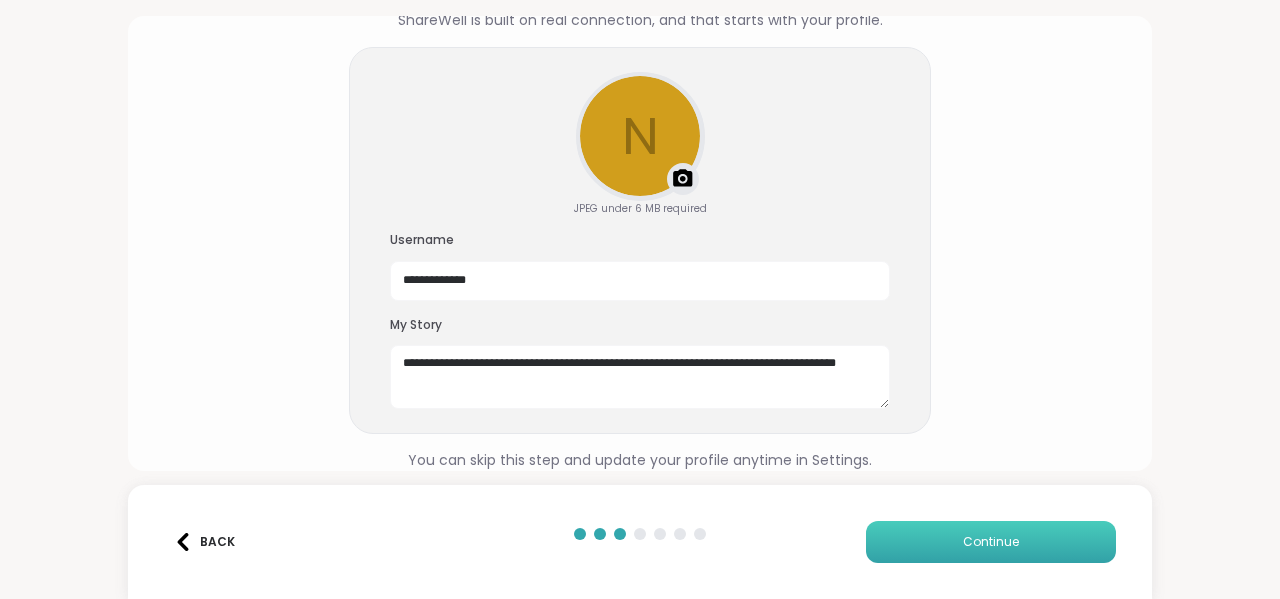 click on "Continue" at bounding box center (991, 542) 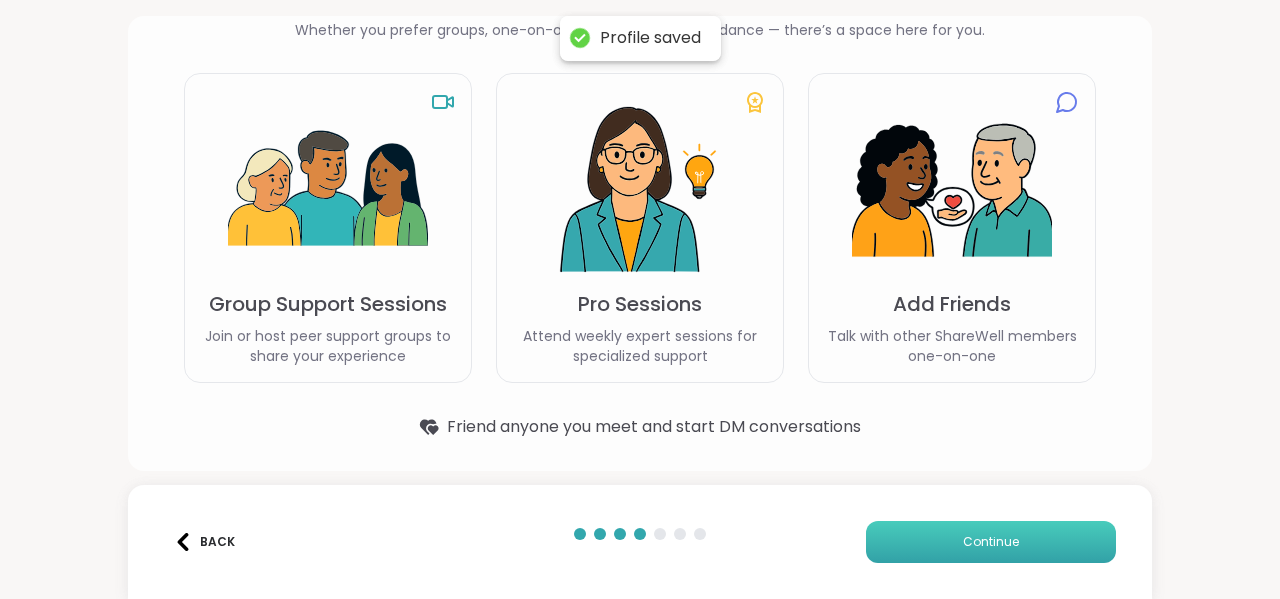 click on "Continue" at bounding box center [991, 542] 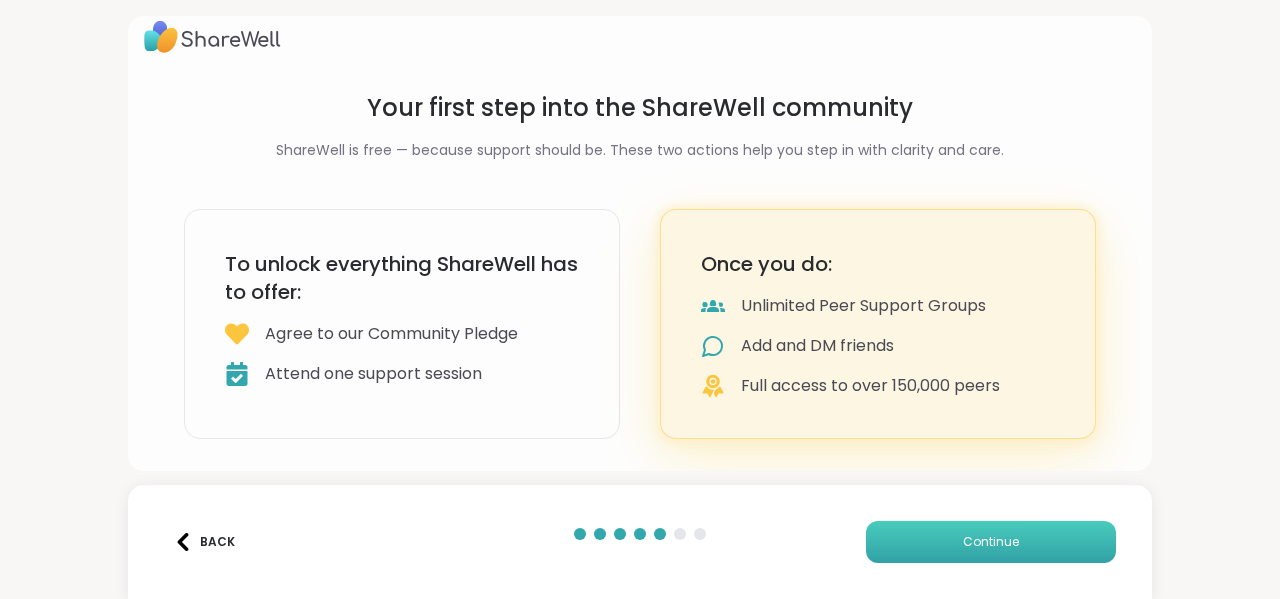 click on "Continue" at bounding box center (991, 542) 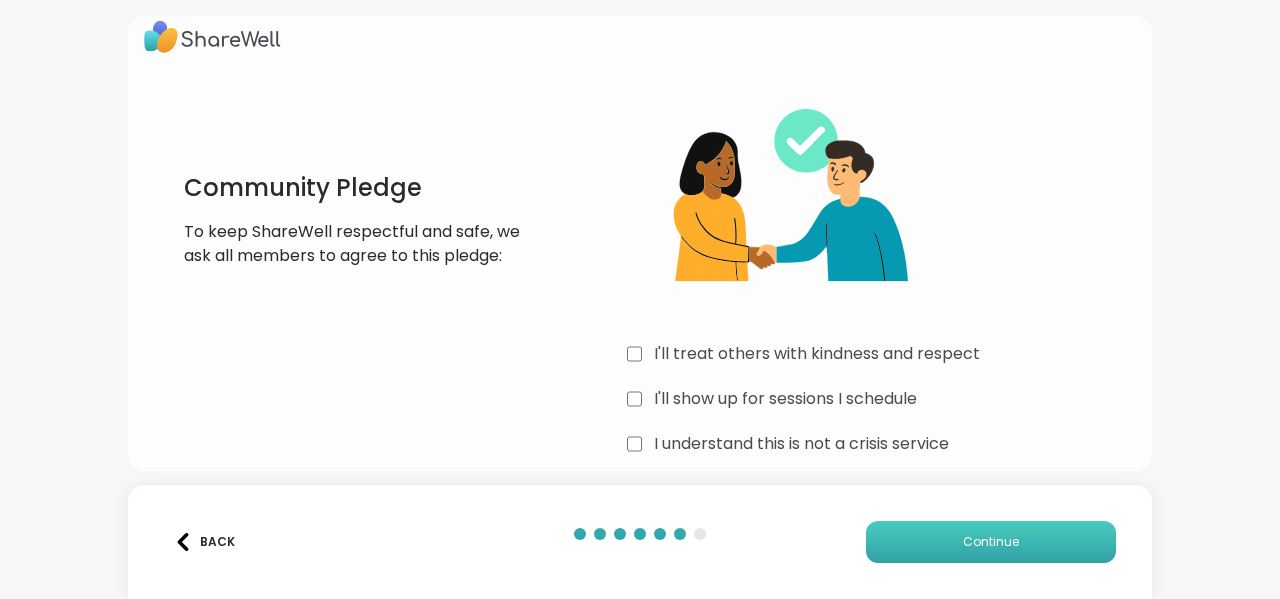 click on "Continue" at bounding box center (991, 542) 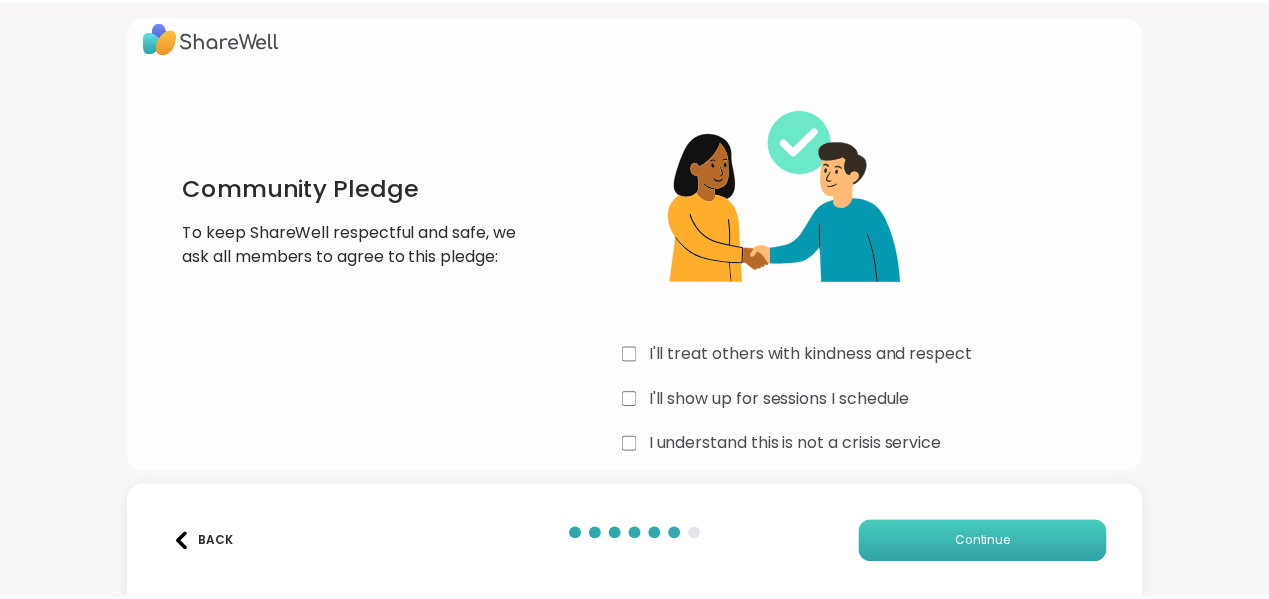 scroll, scrollTop: 0, scrollLeft: 0, axis: both 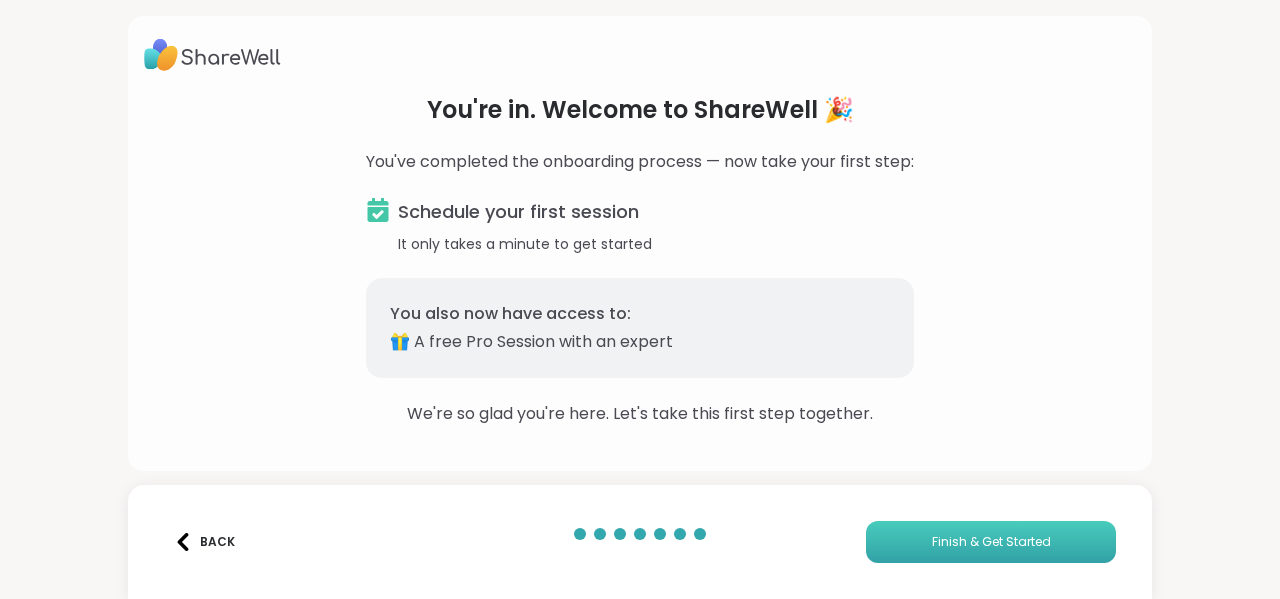 click on "Finish & Get Started" at bounding box center [991, 542] 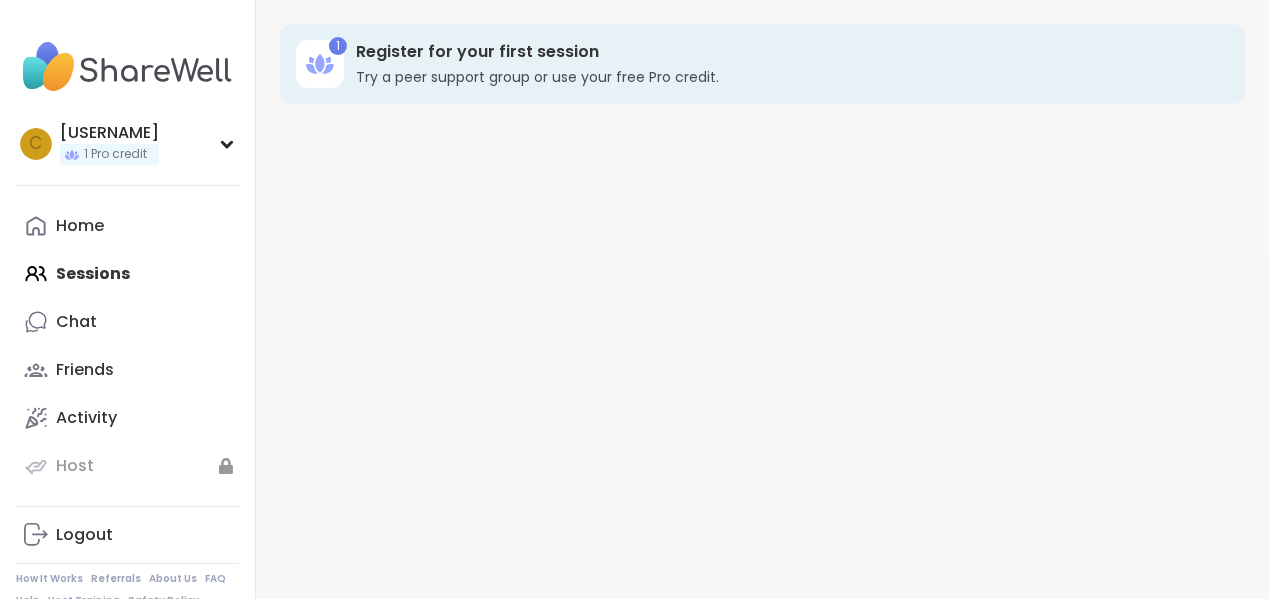 click on "[NUMBER] [ACTION] for your first [SESSION_TYPE] [ACTION] a [PEER_TYPE] [SUPPORT_TYPE] or use your free [PRO_TIER] [CREDIT_TYPE]." at bounding box center [762, 299] 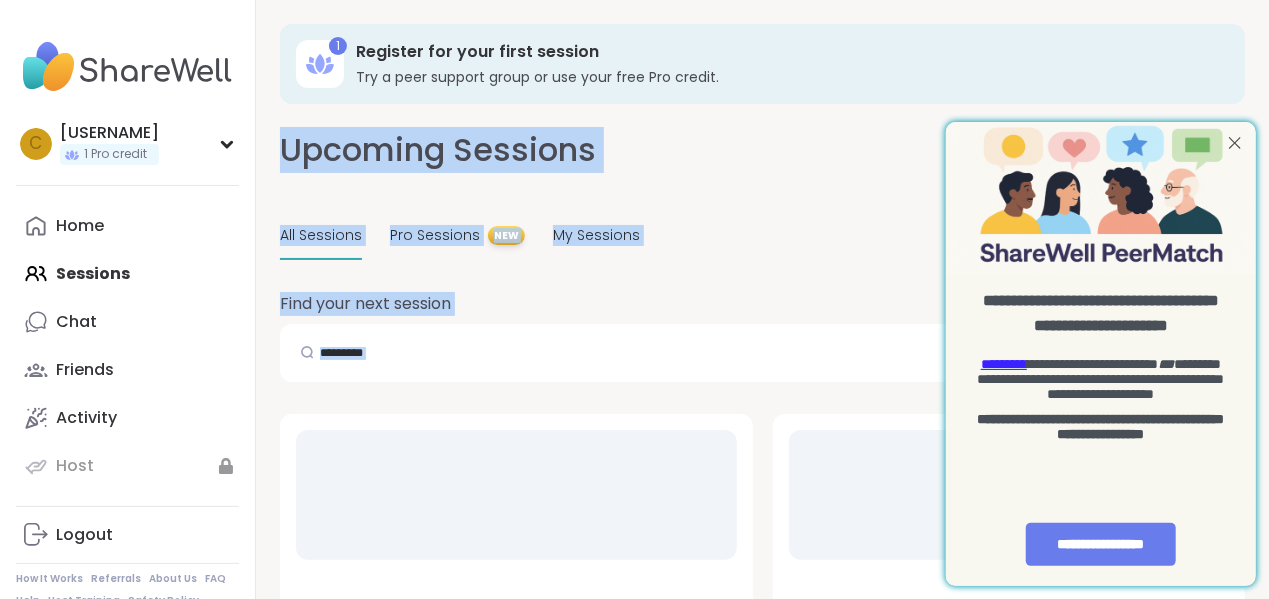 scroll, scrollTop: 0, scrollLeft: 0, axis: both 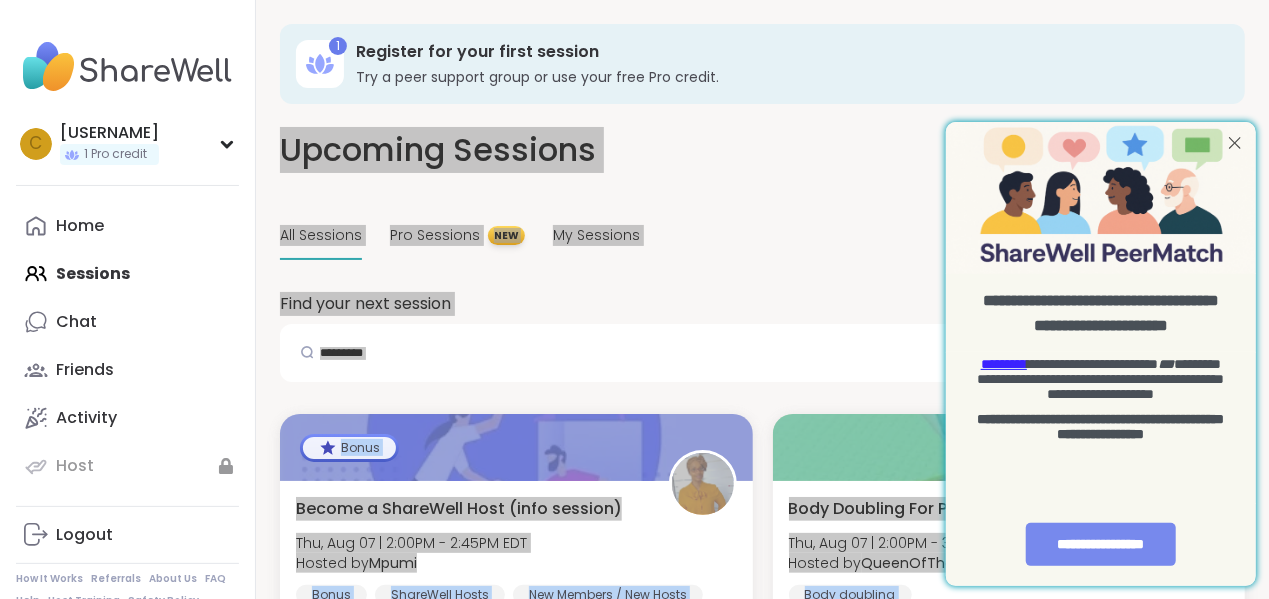 click on "**********" at bounding box center [1099, 543] 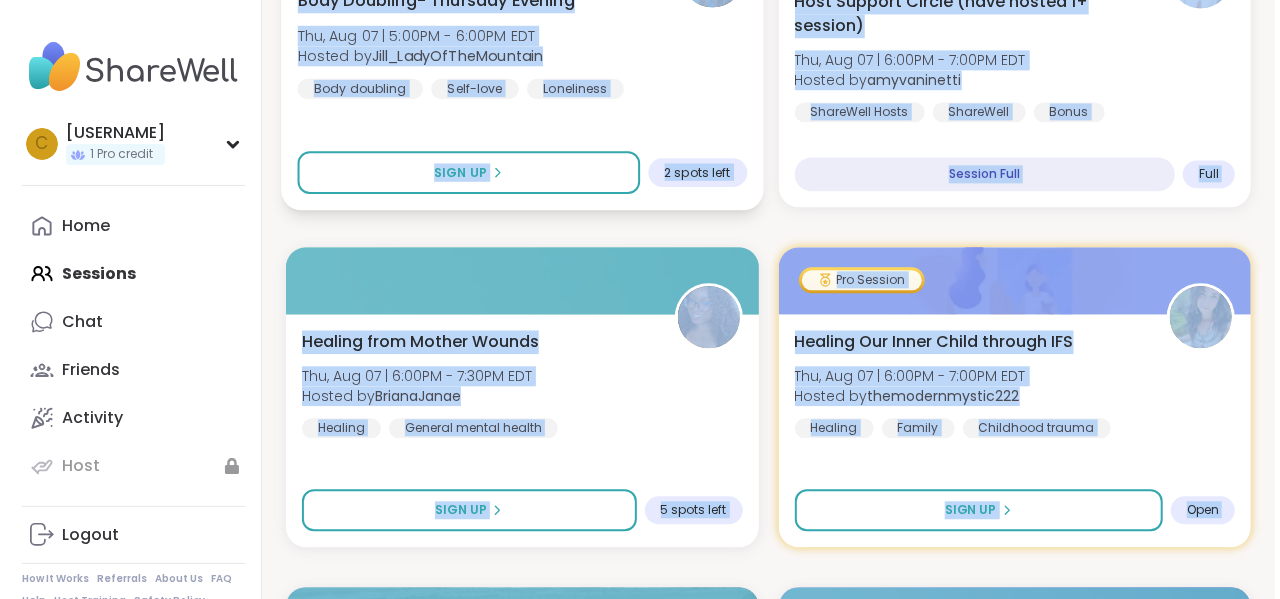 scroll, scrollTop: 2212, scrollLeft: 0, axis: vertical 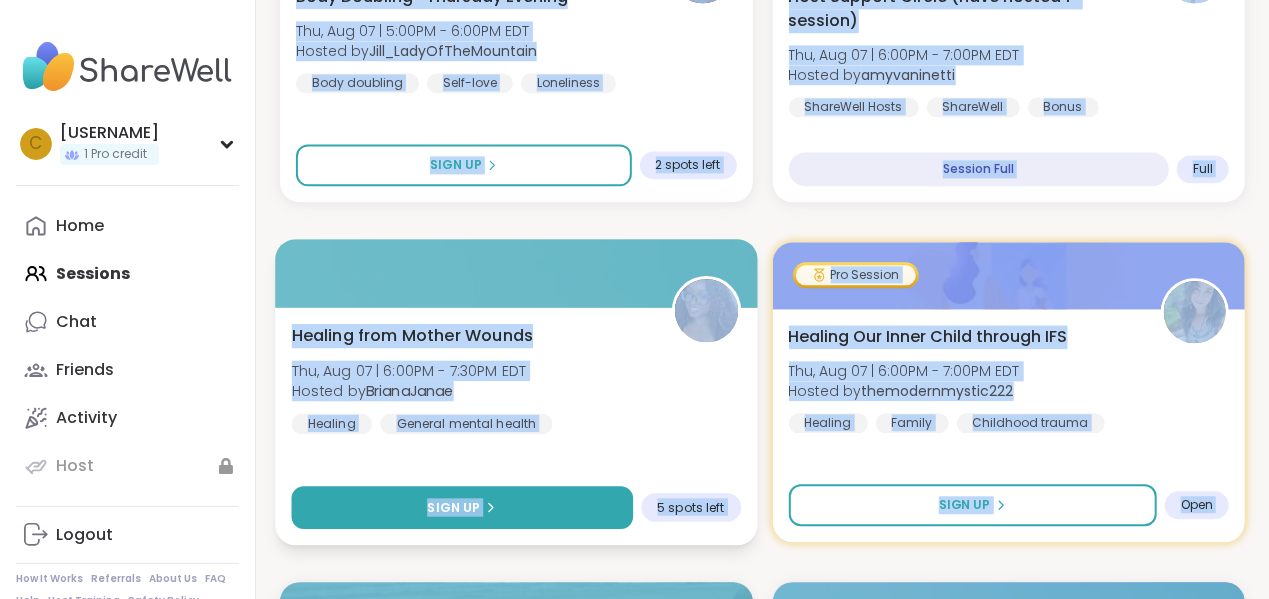 click on "Sign Up" at bounding box center [454, 507] 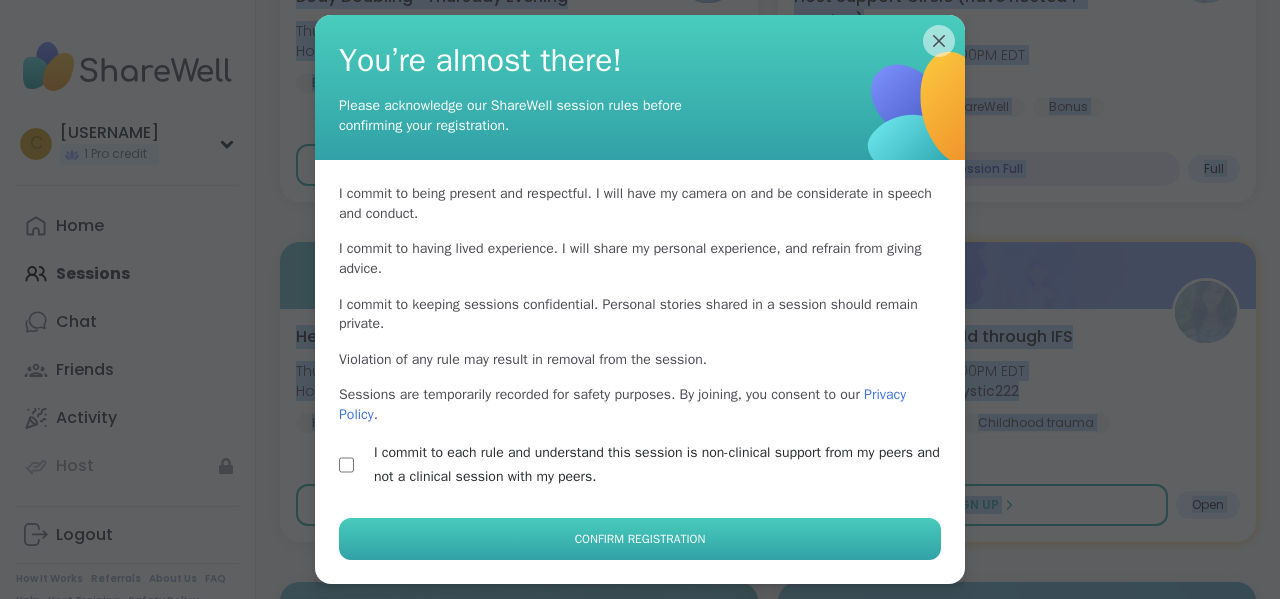 click on "Confirm Registration" at bounding box center (640, 539) 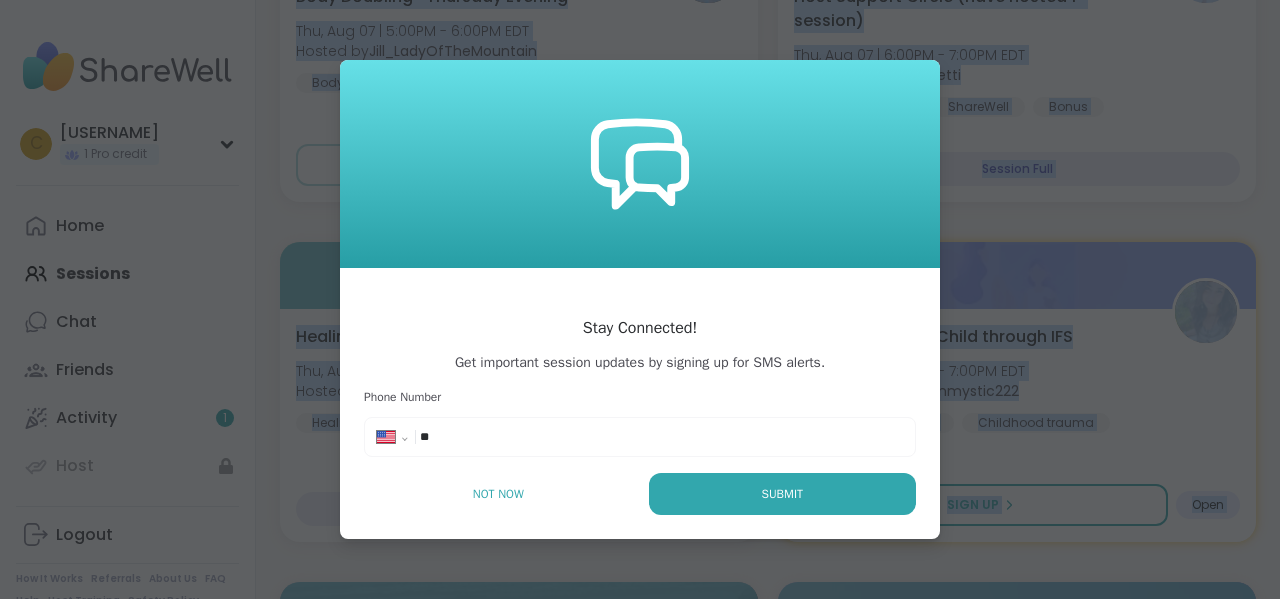 click on "**" at bounding box center [480, 437] 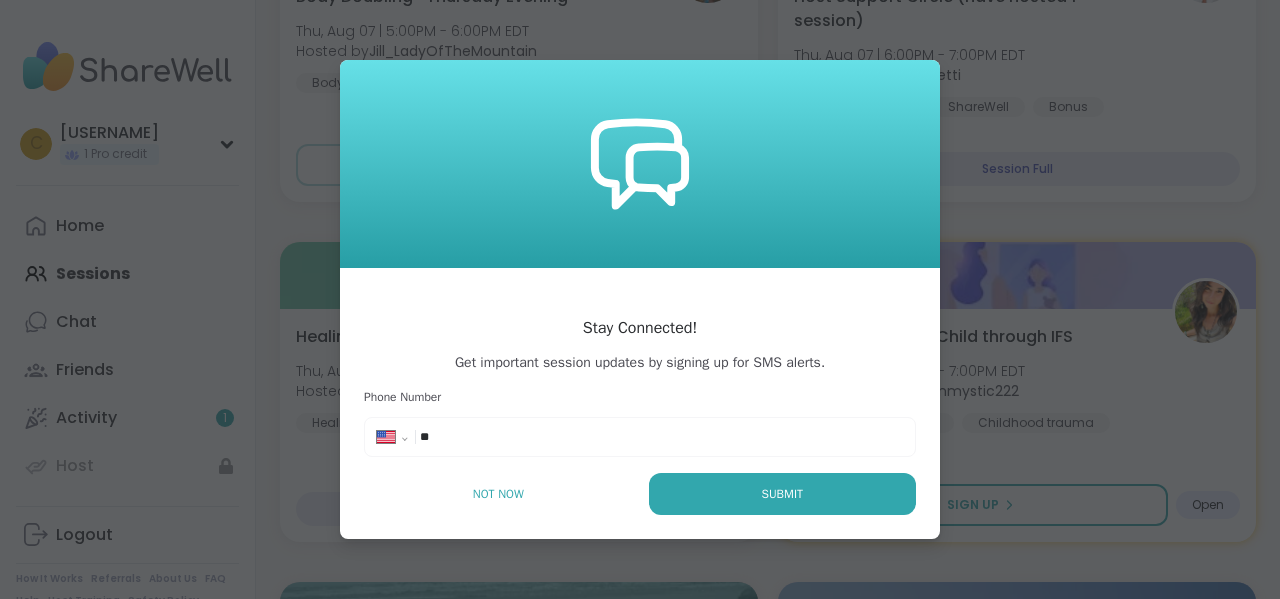 select on "**" 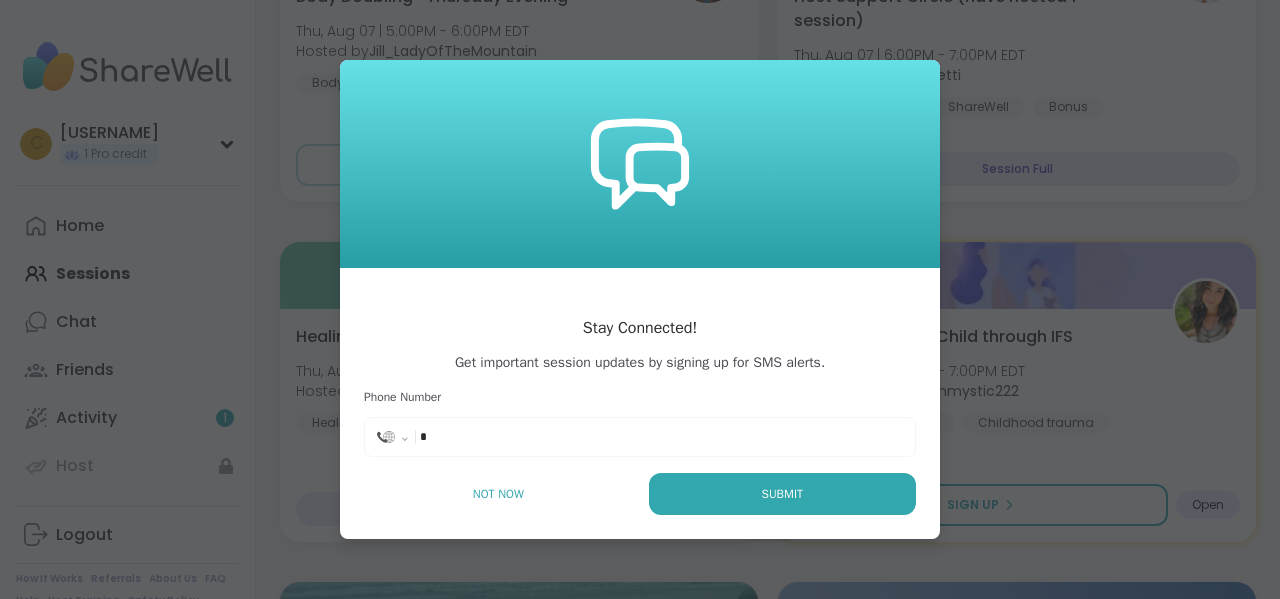 type on "**" 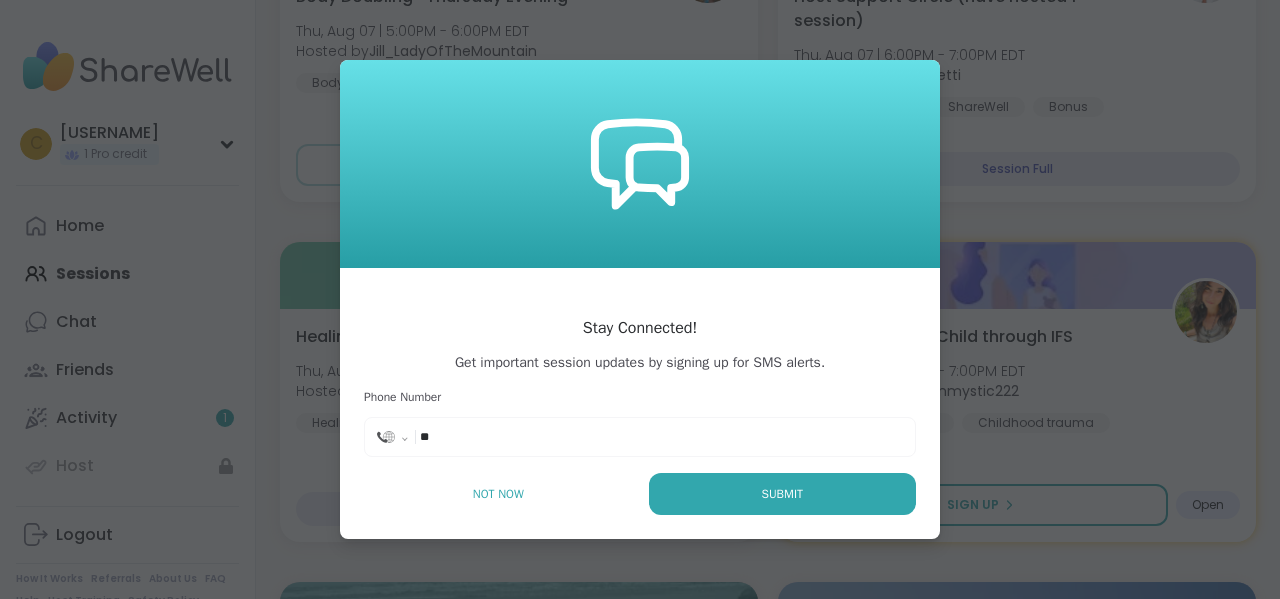 select on "**" 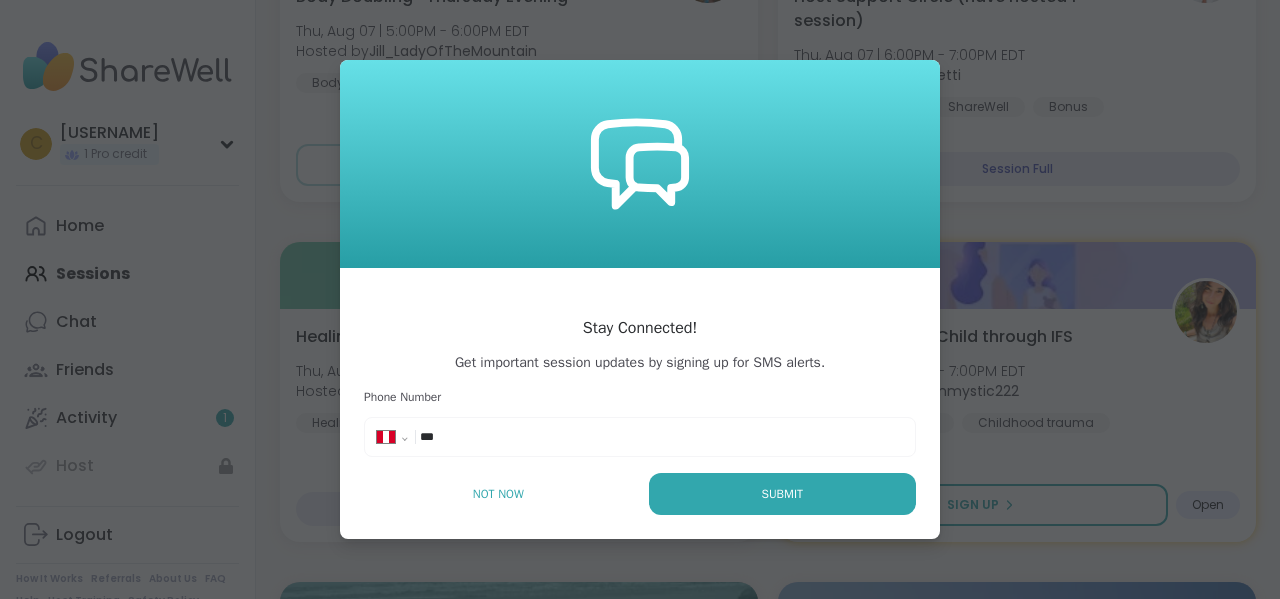 type on "**" 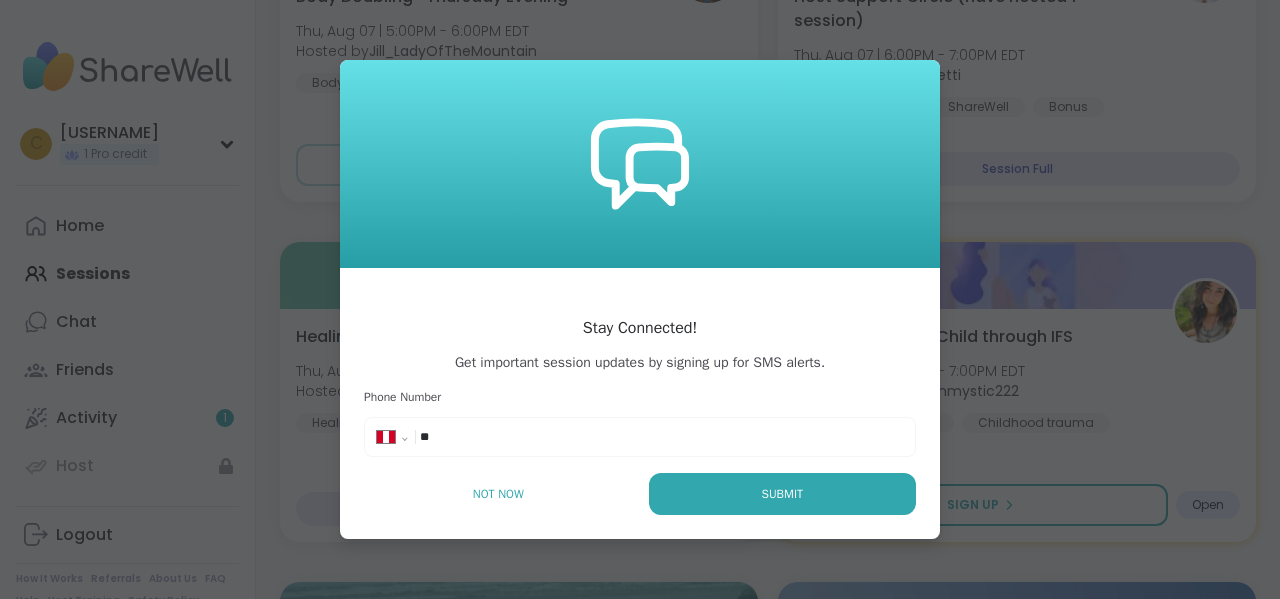 select on "**" 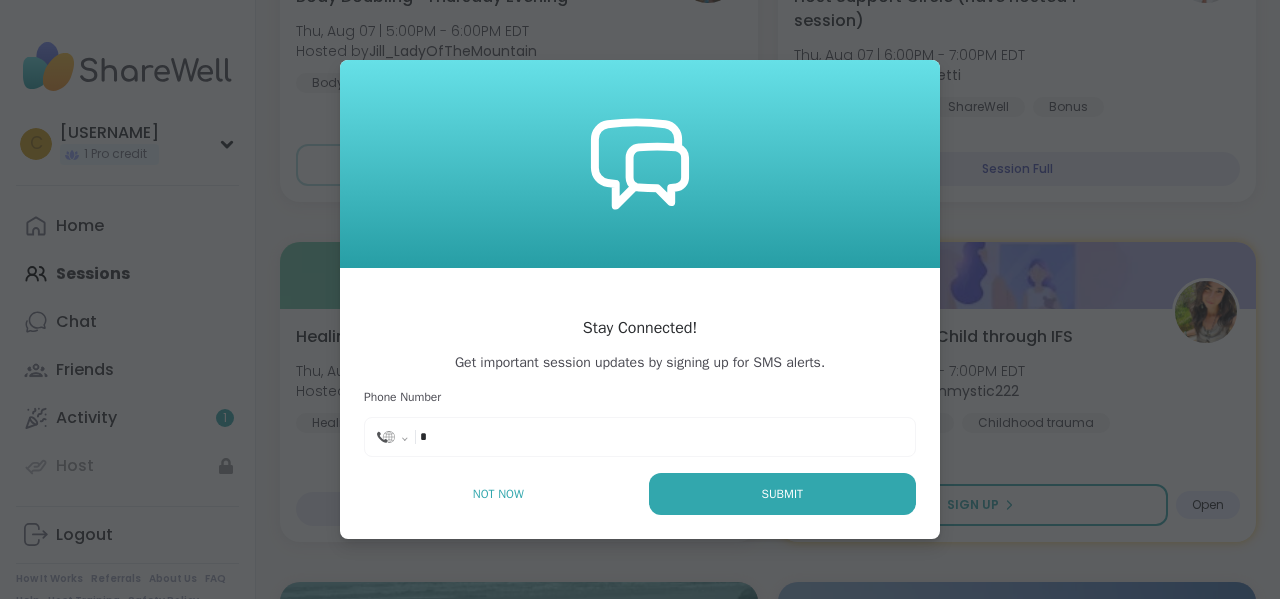 type on "**" 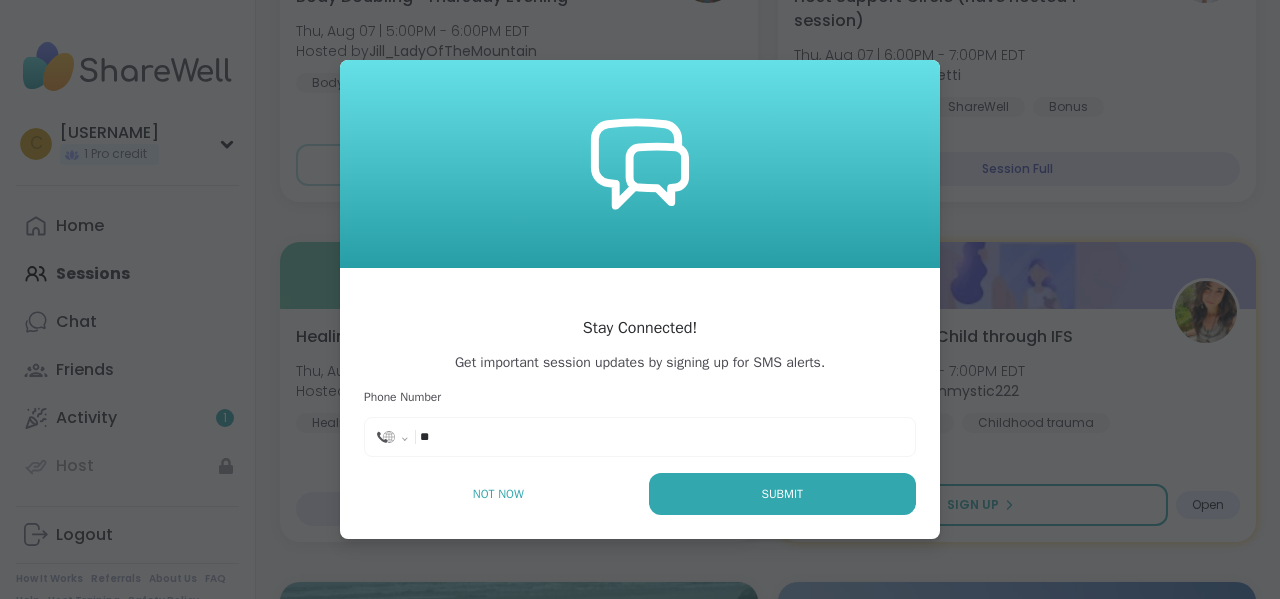 select on "**" 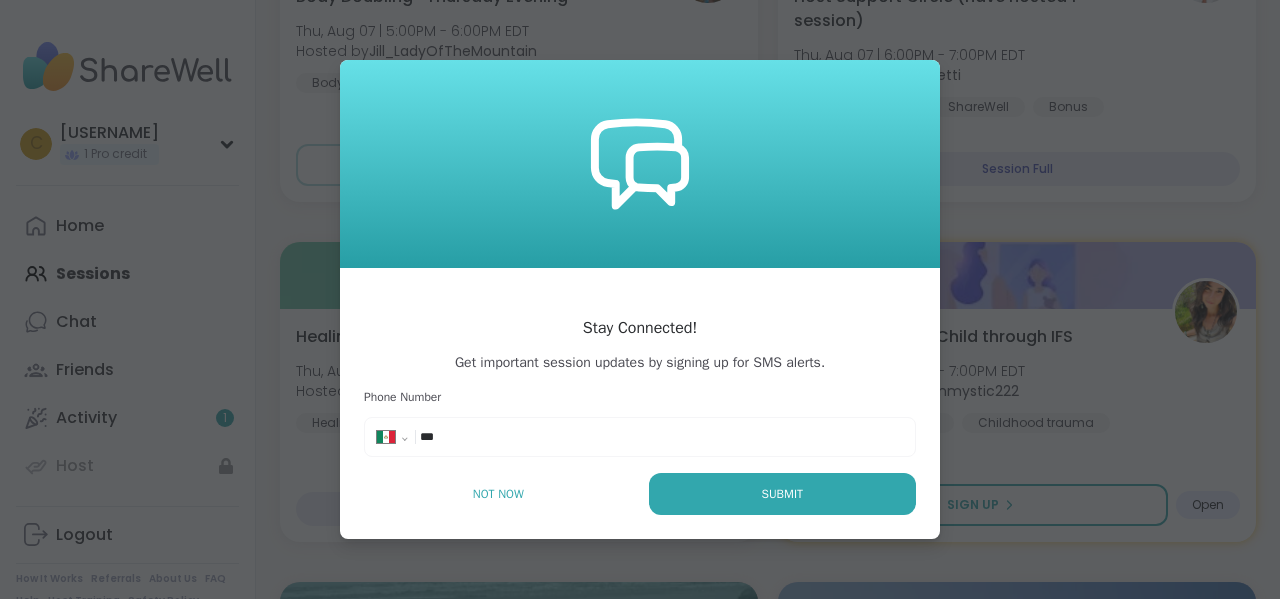 type on "**" 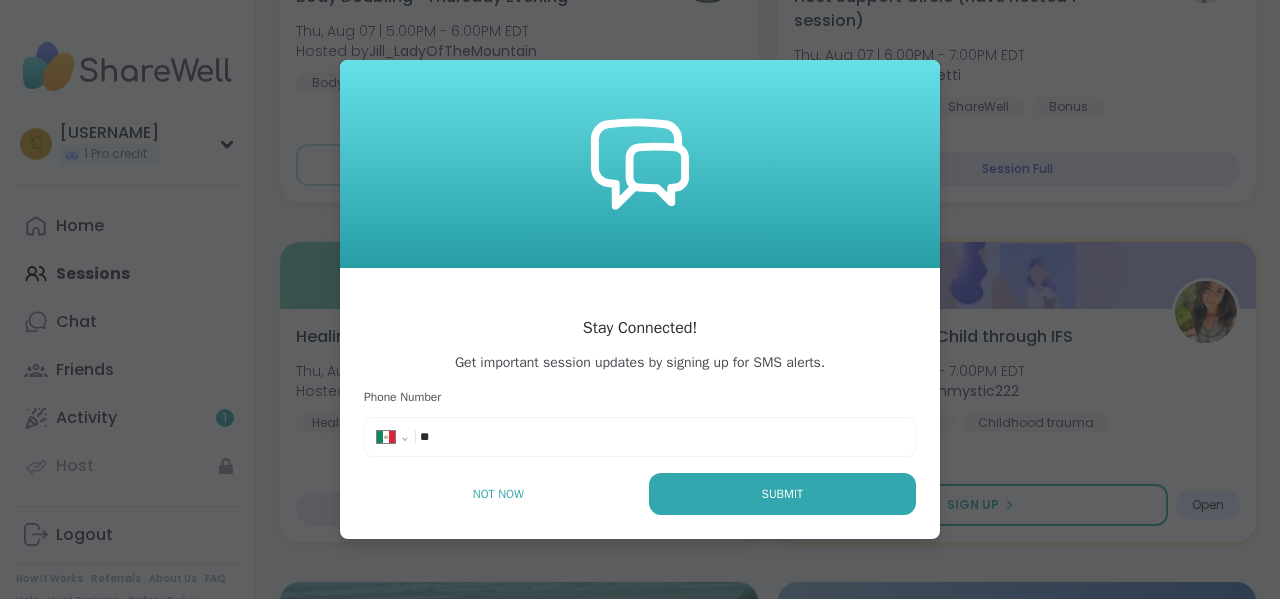 select on "**" 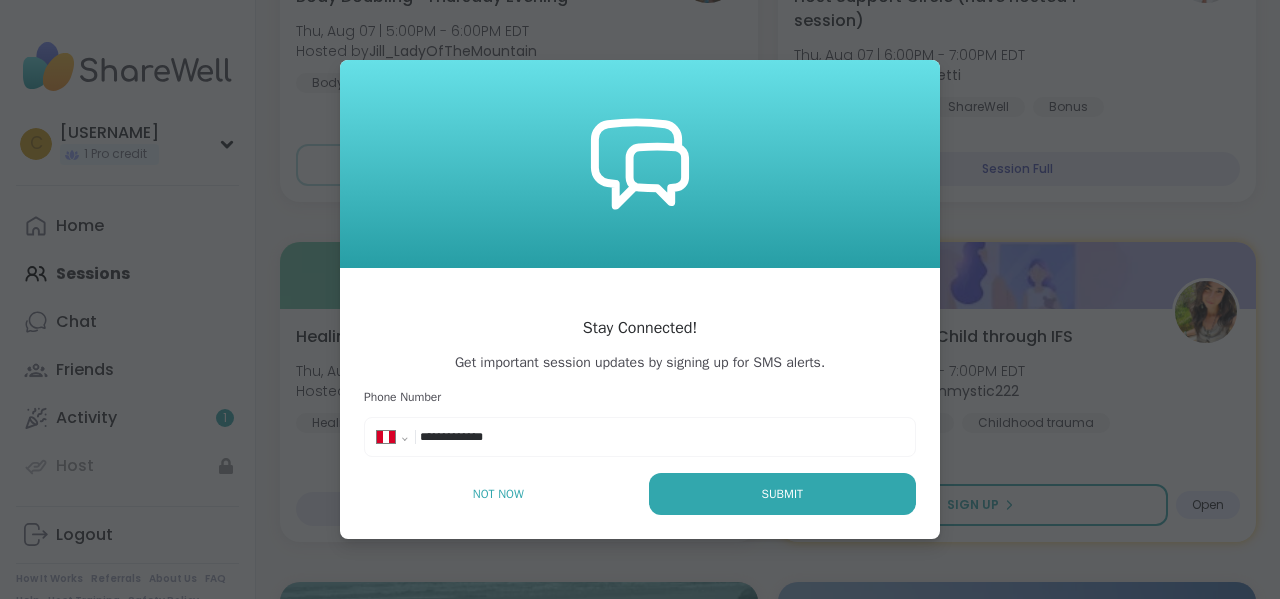 type on "**********" 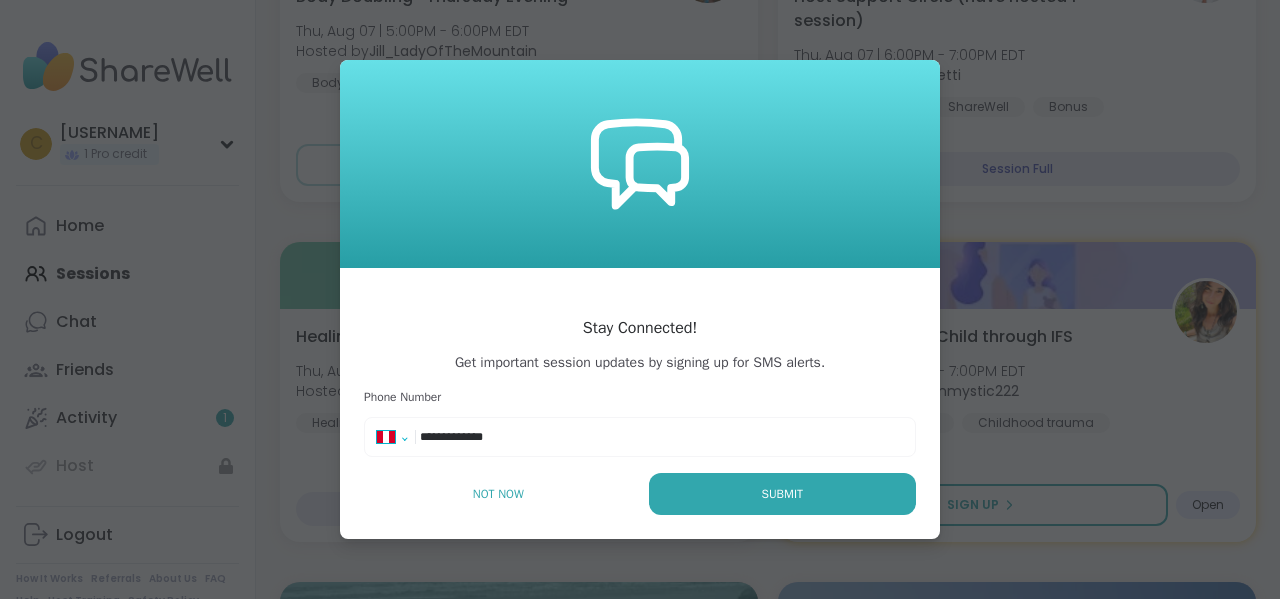 click on "**********" at bounding box center [399, 441] 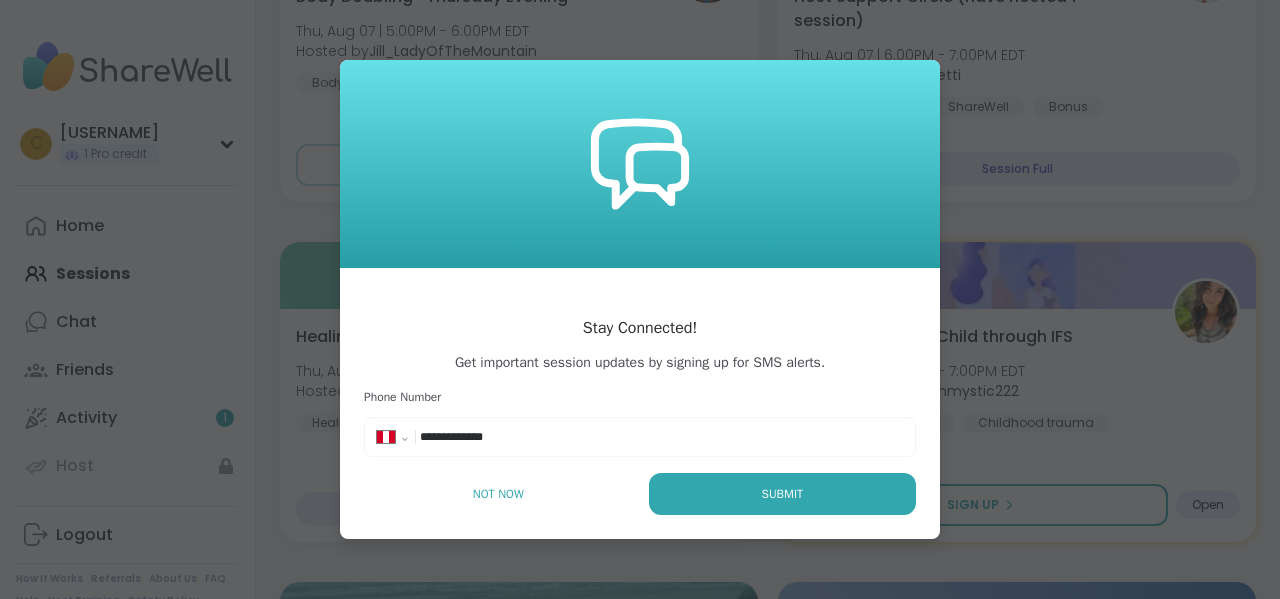 click on "**********" at bounding box center [399, 441] 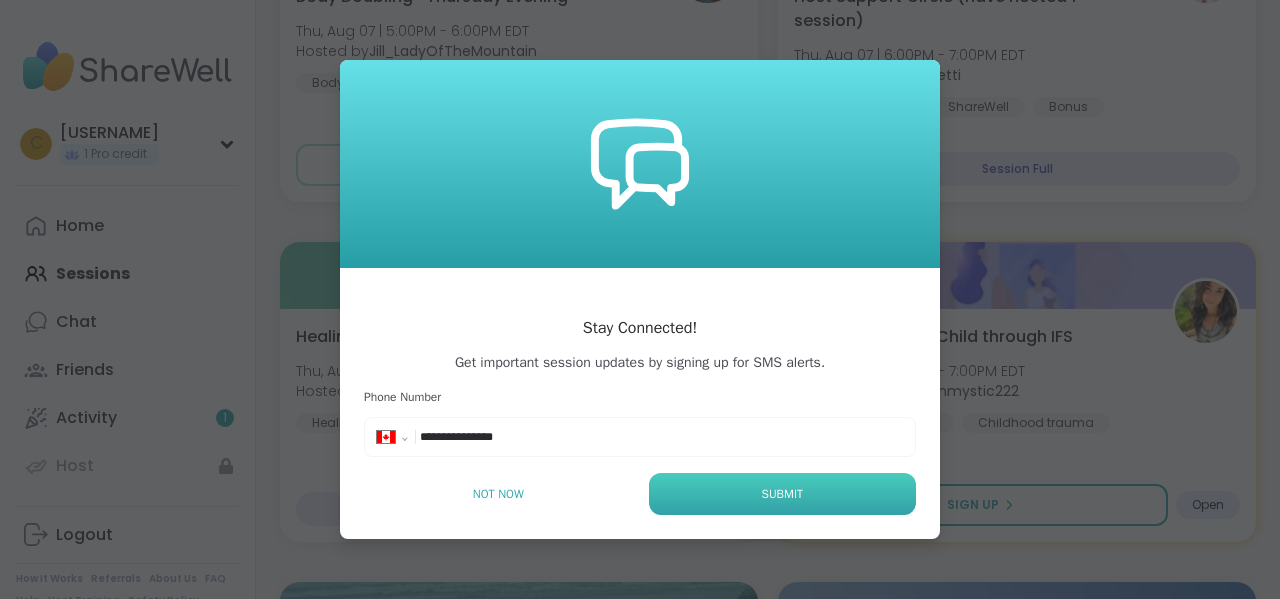 type on "**********" 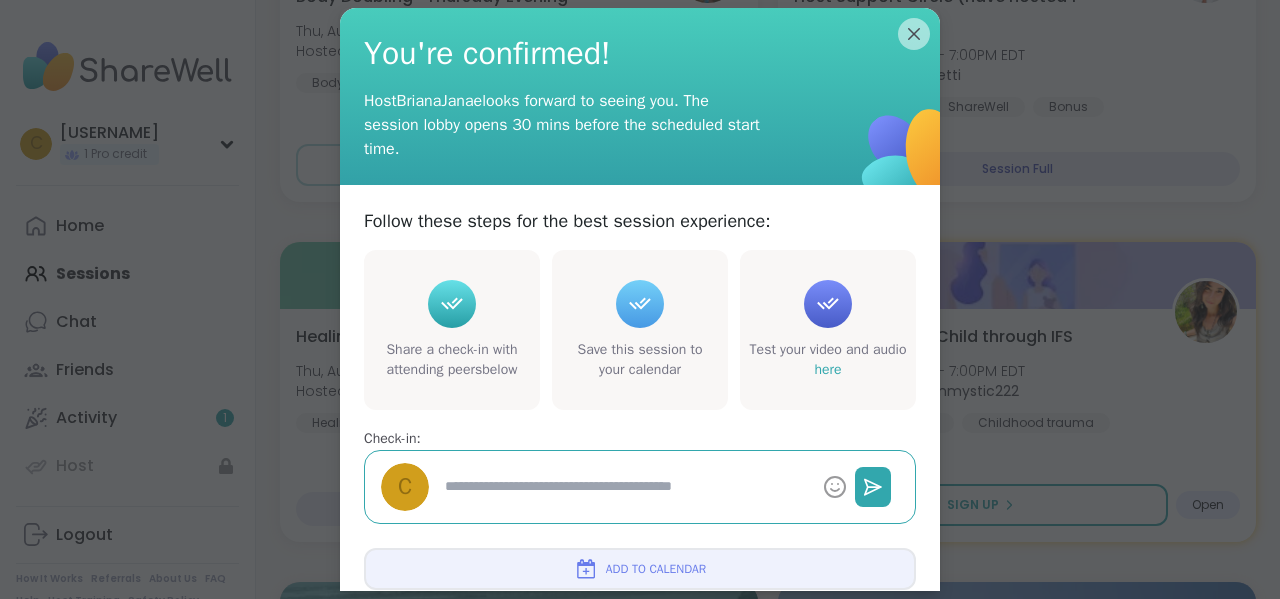 click at bounding box center [626, 487] 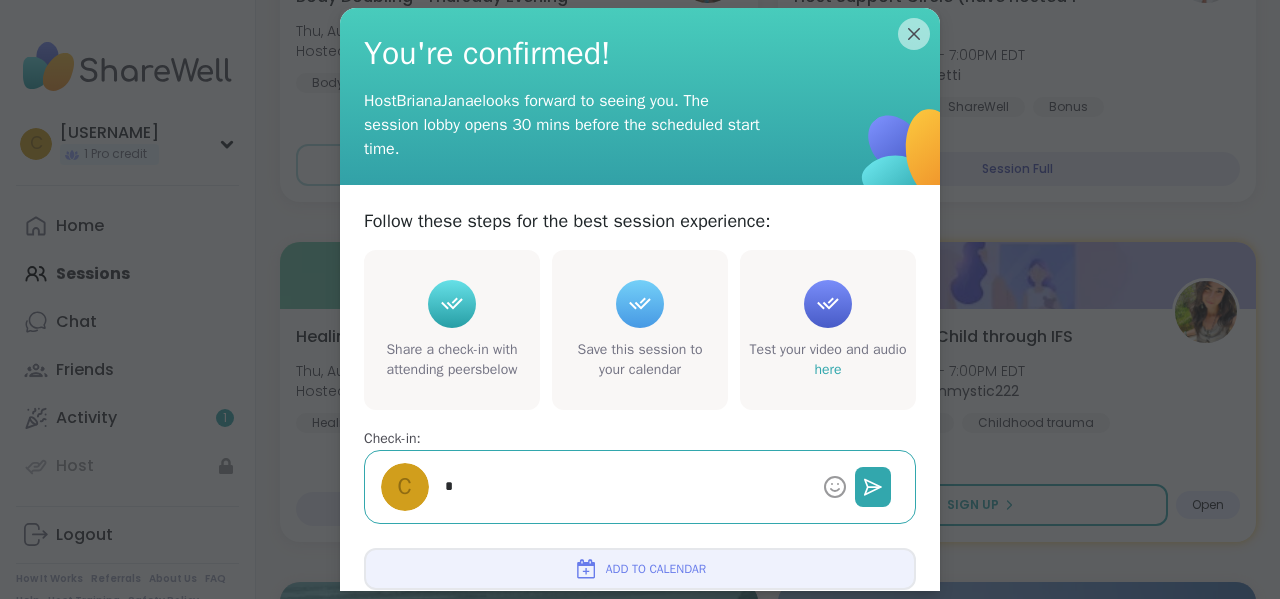 type on "*" 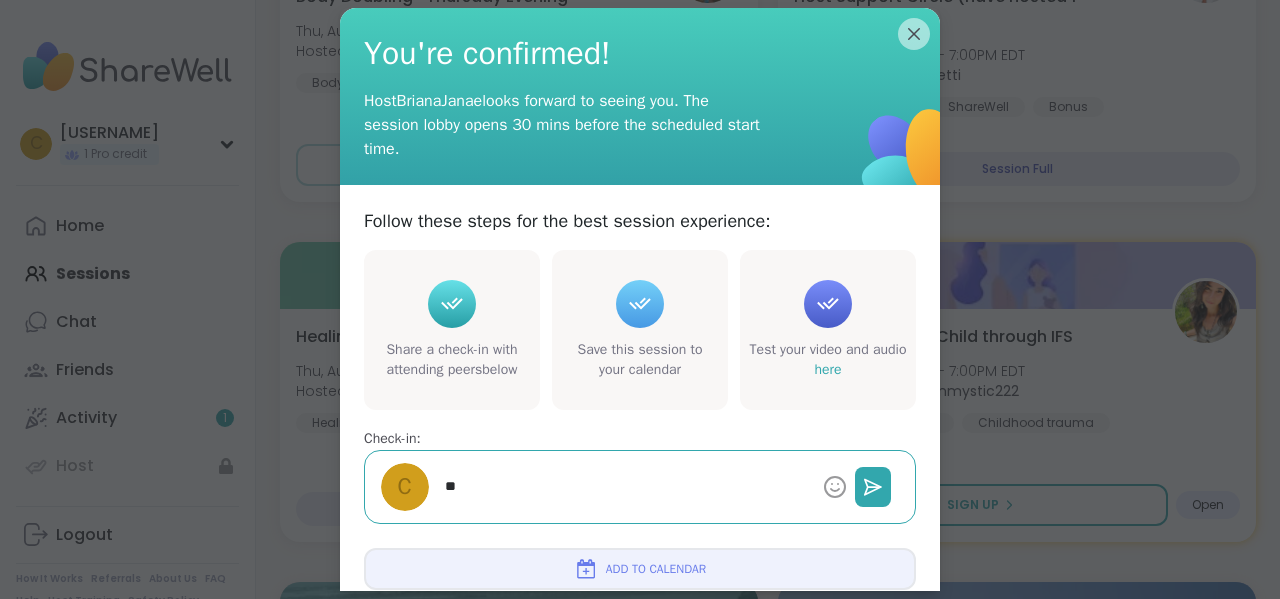 type on "*" 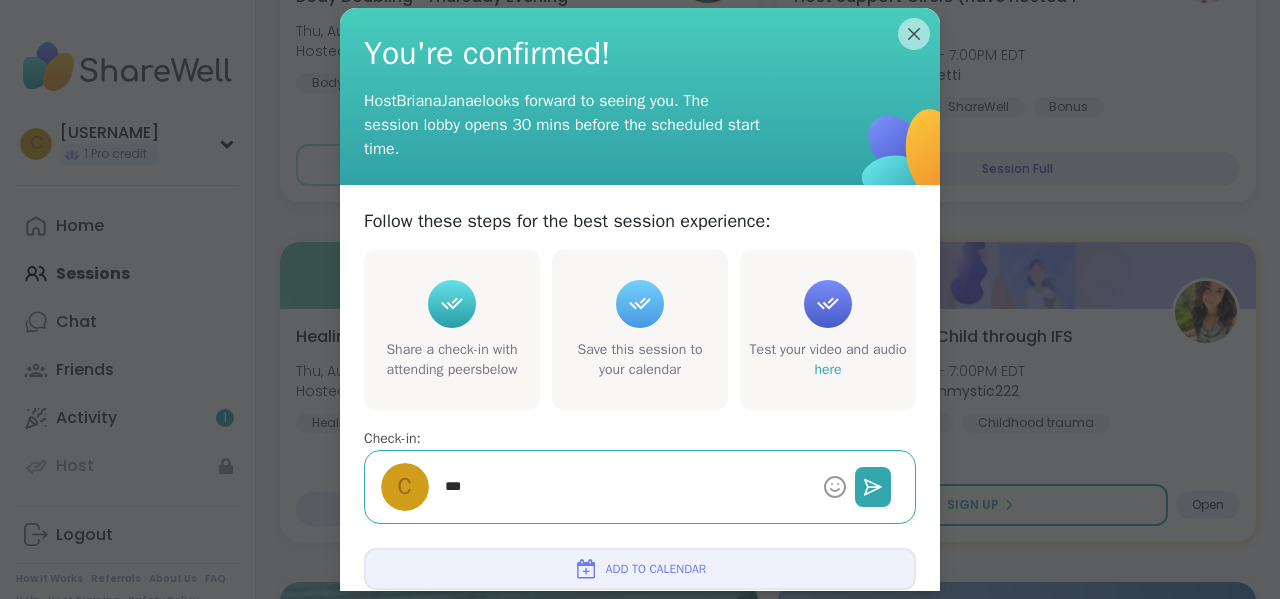 type on "*" 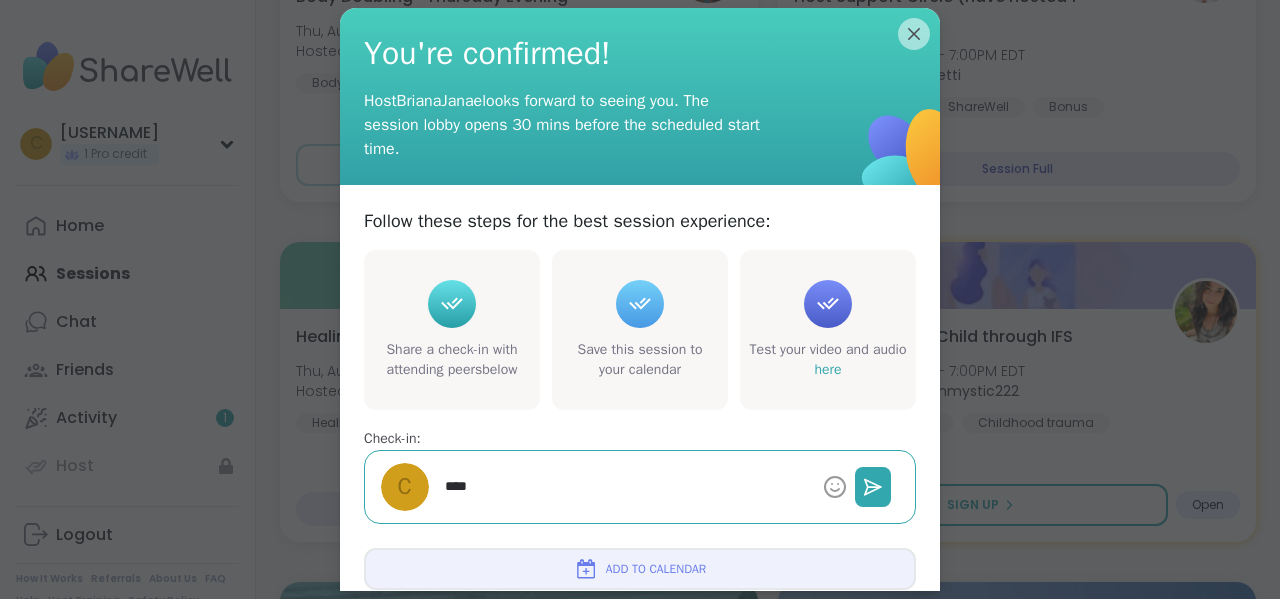 type on "*" 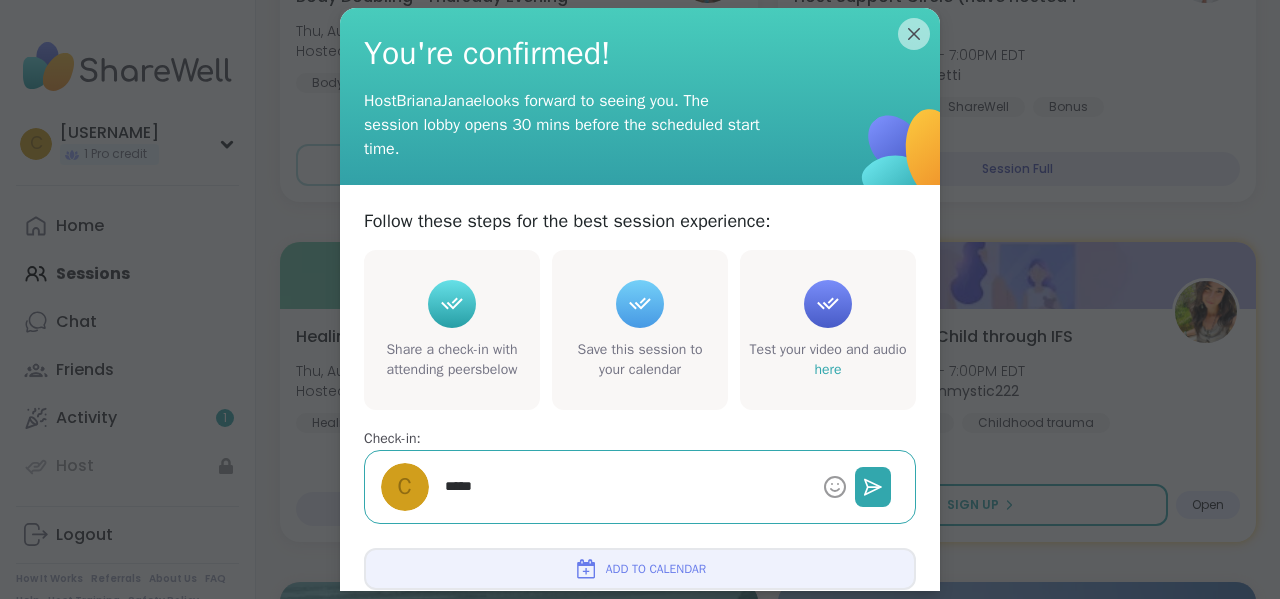 type on "*" 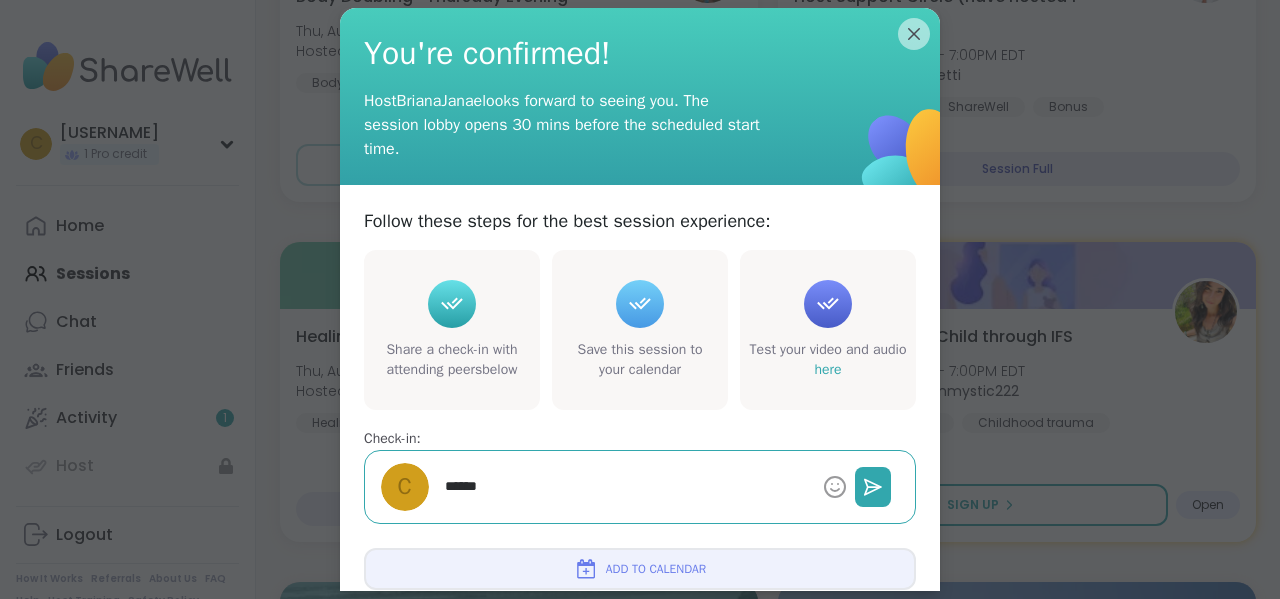 type on "*" 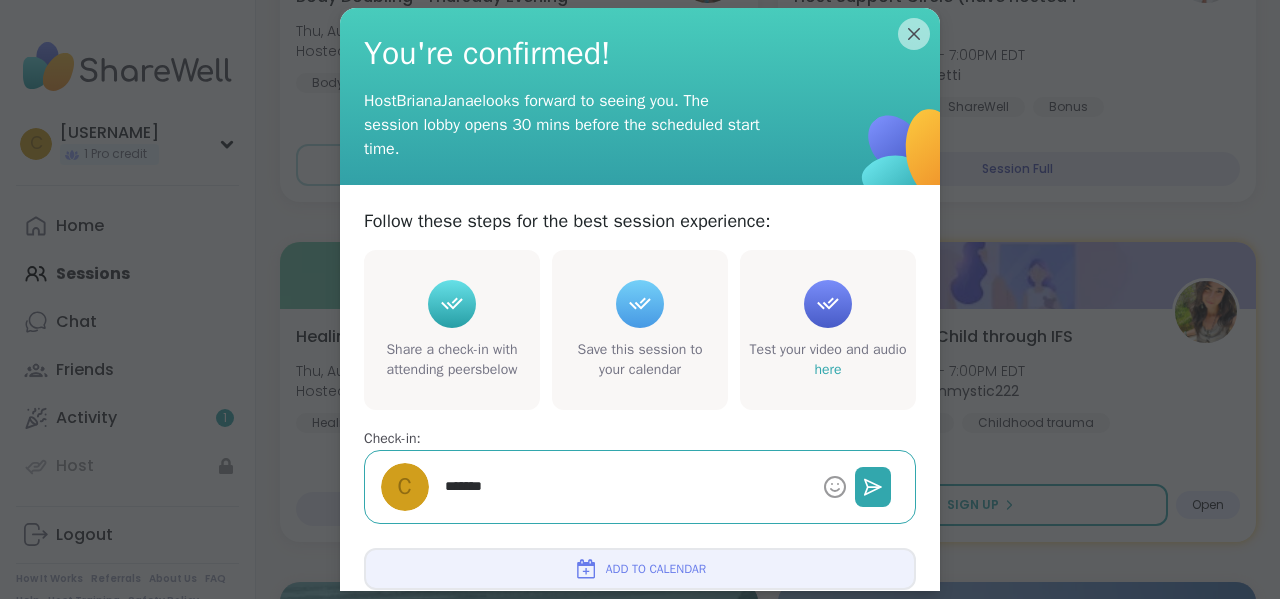 type on "*" 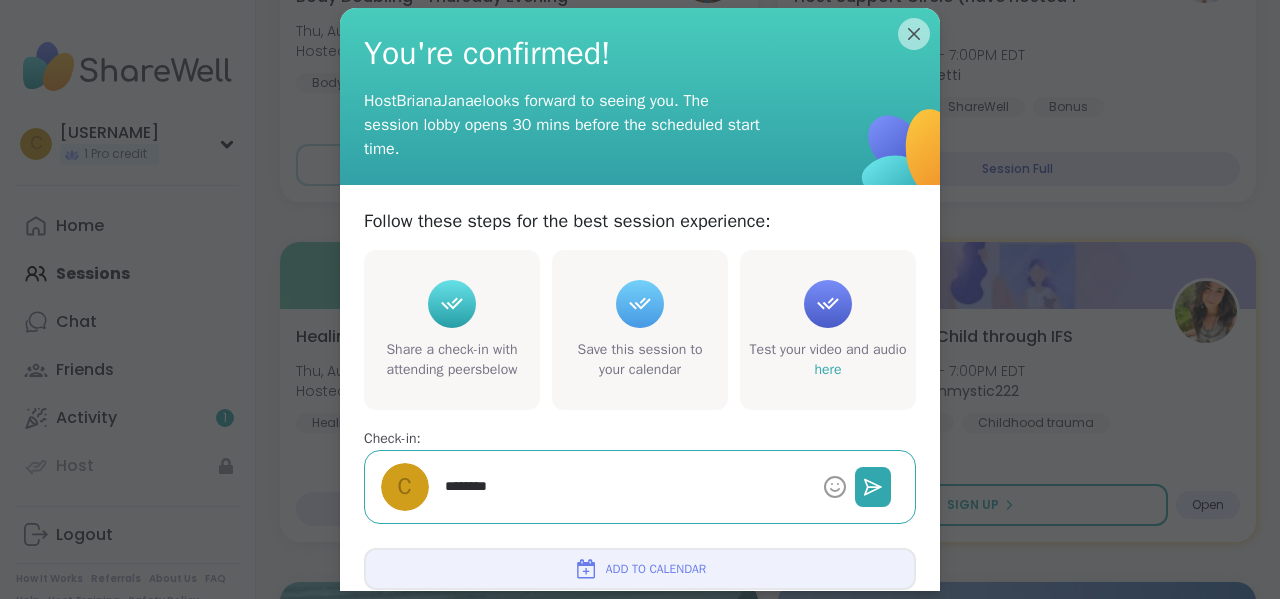 type on "*" 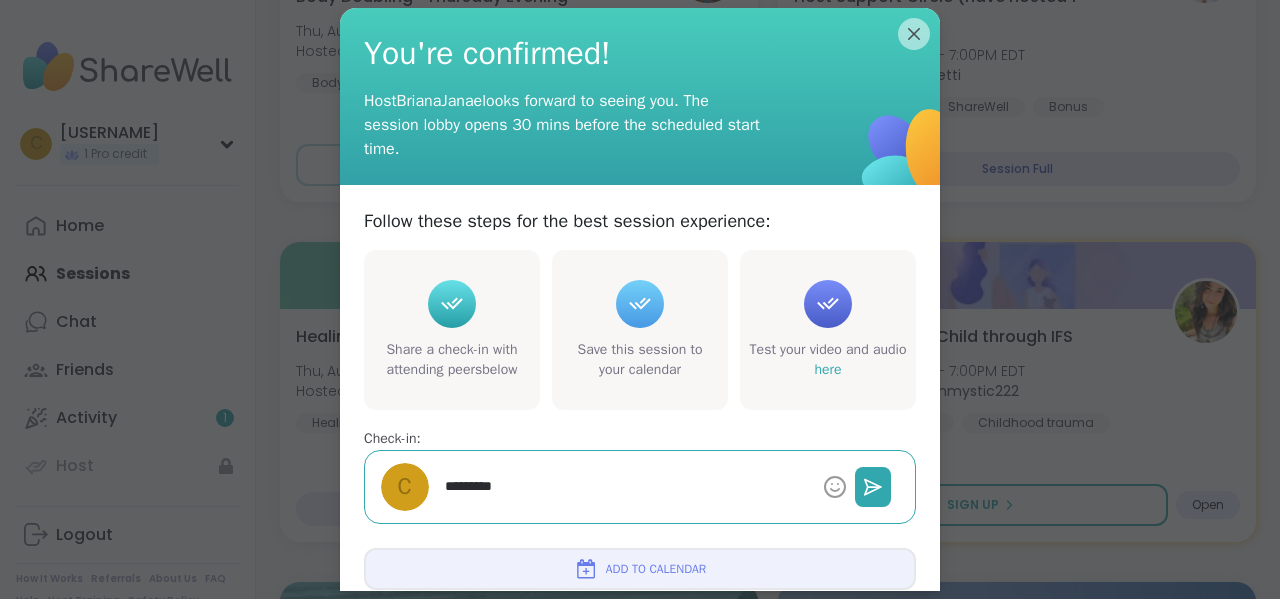 type on "*" 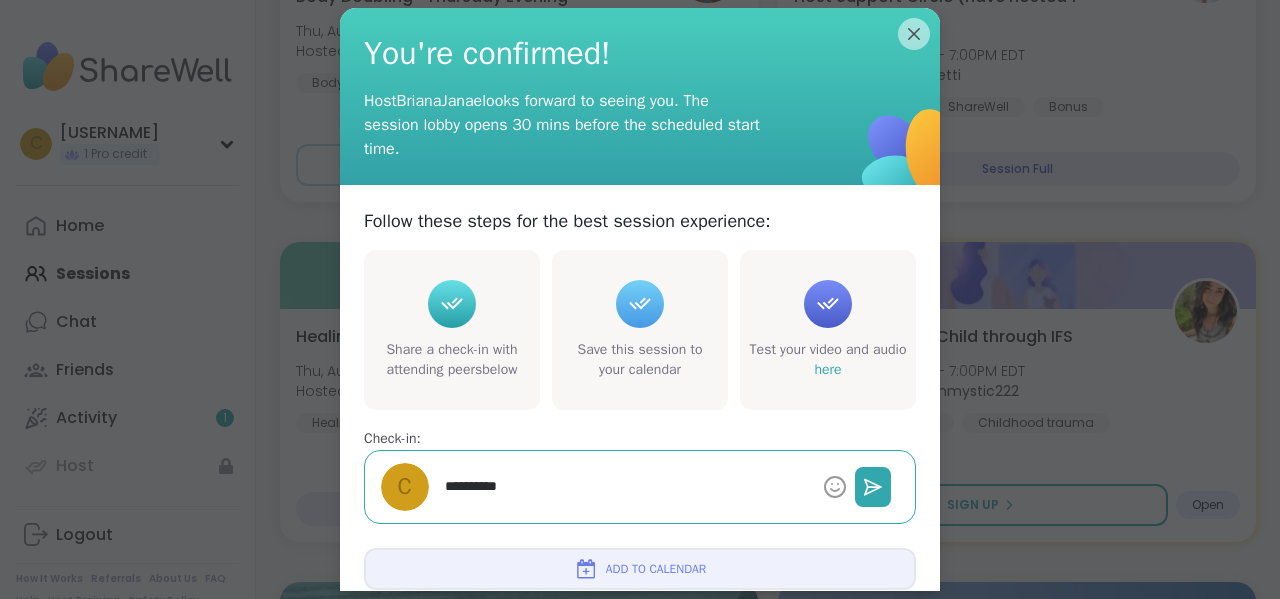 type on "*" 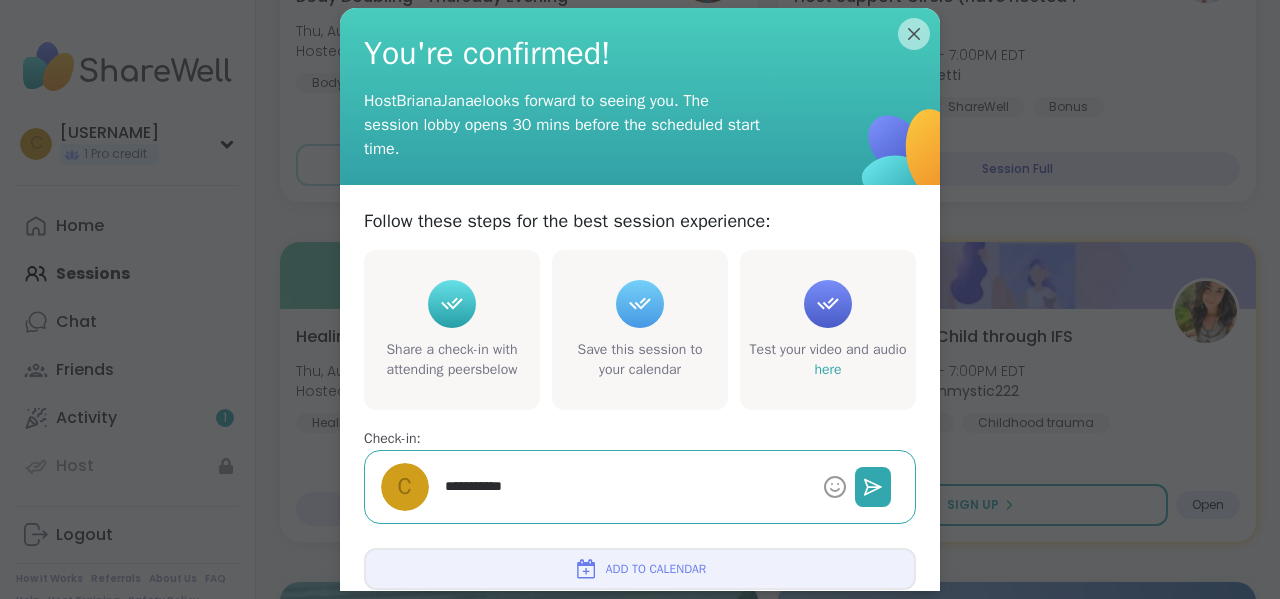 type on "*" 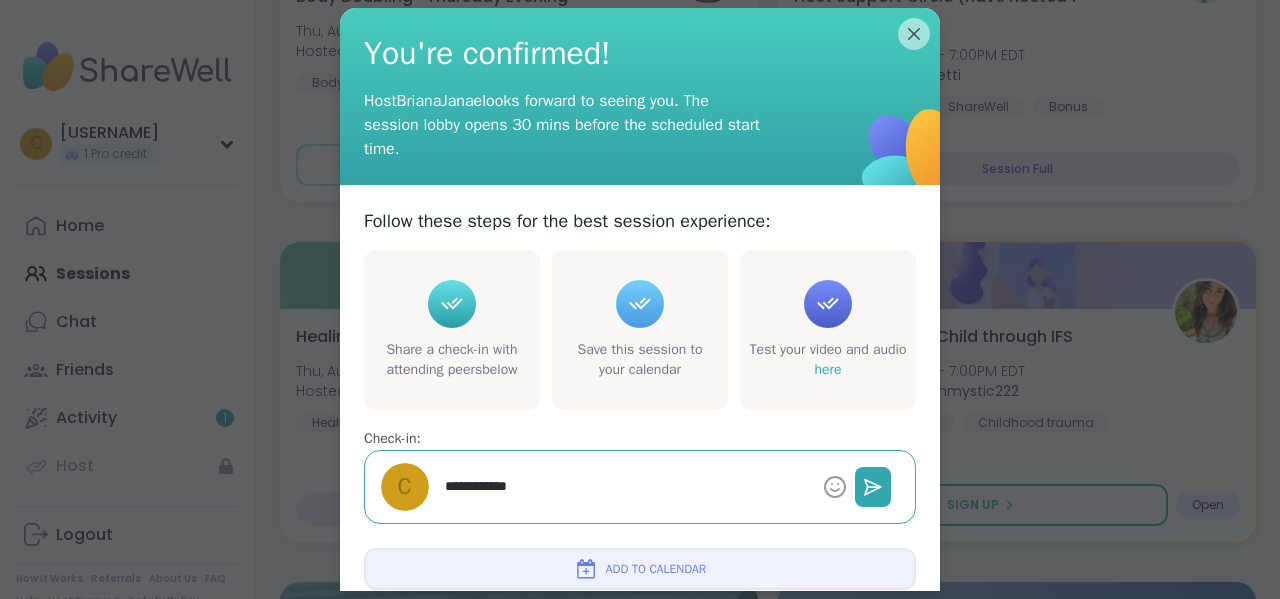 type on "*" 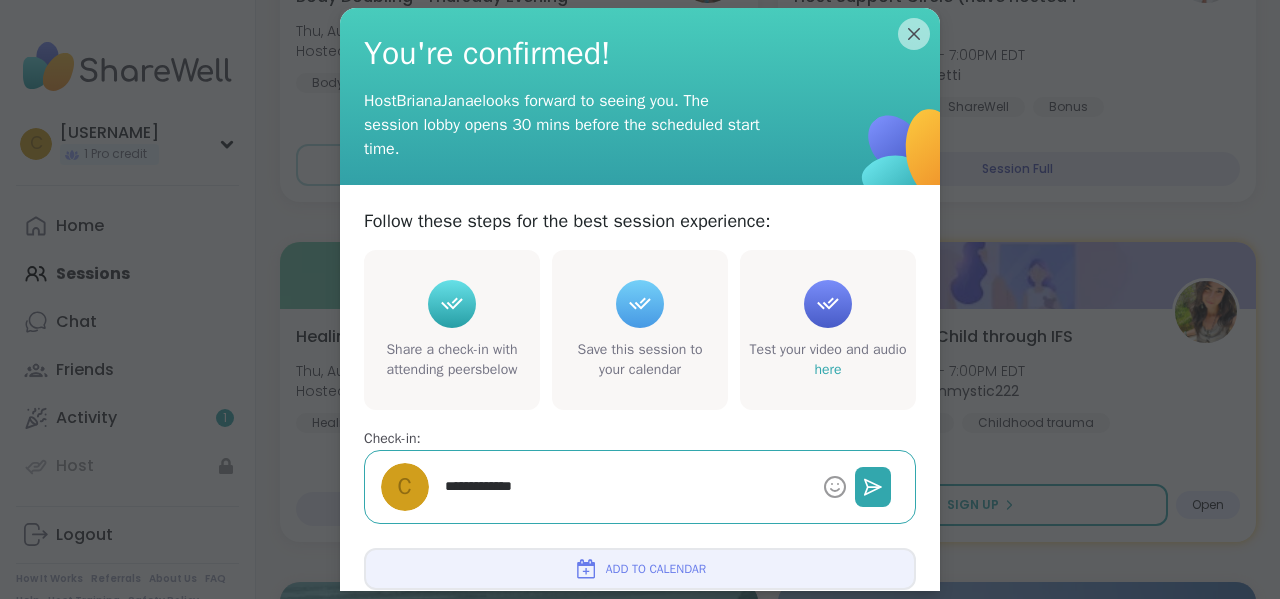 type on "*" 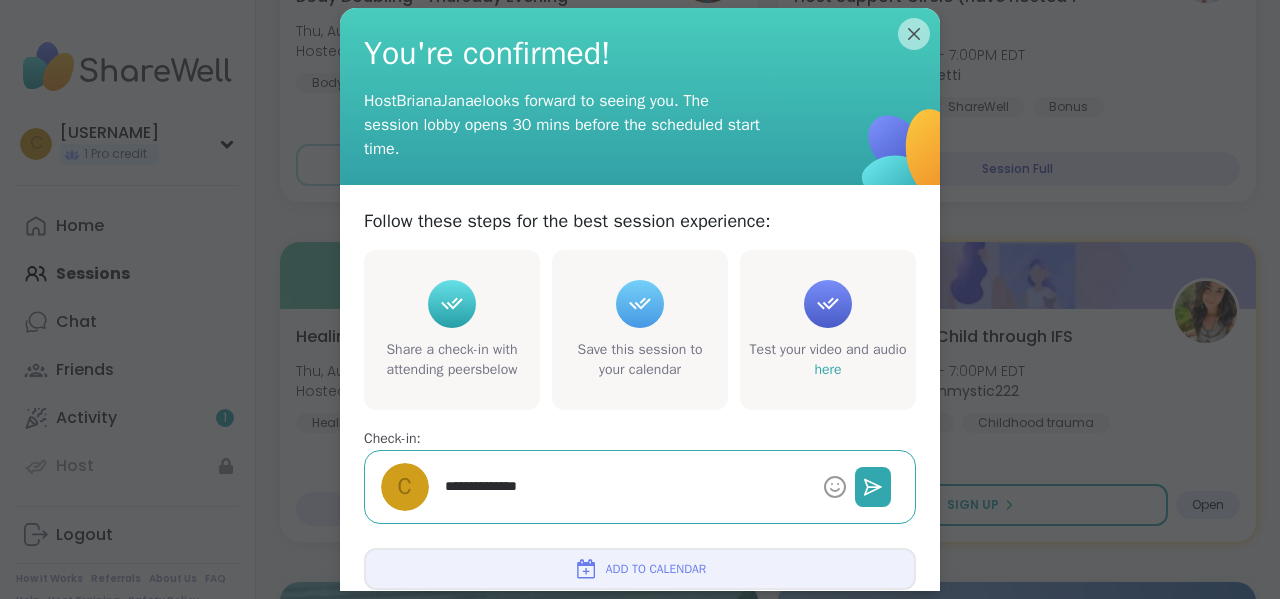 type on "*" 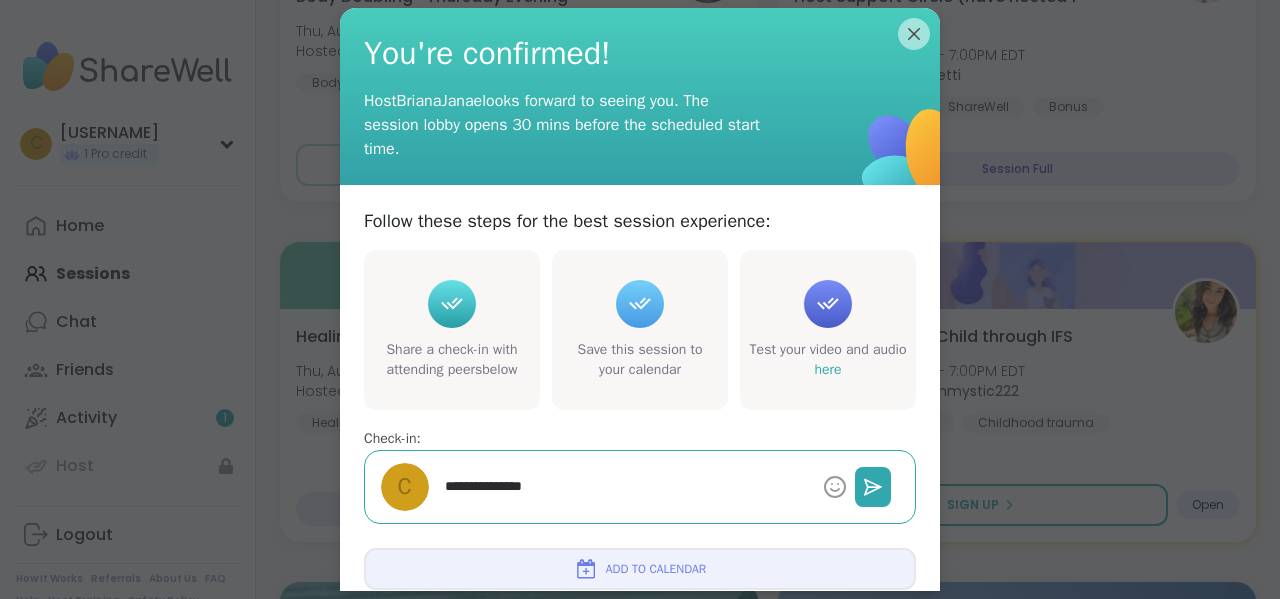type on "*" 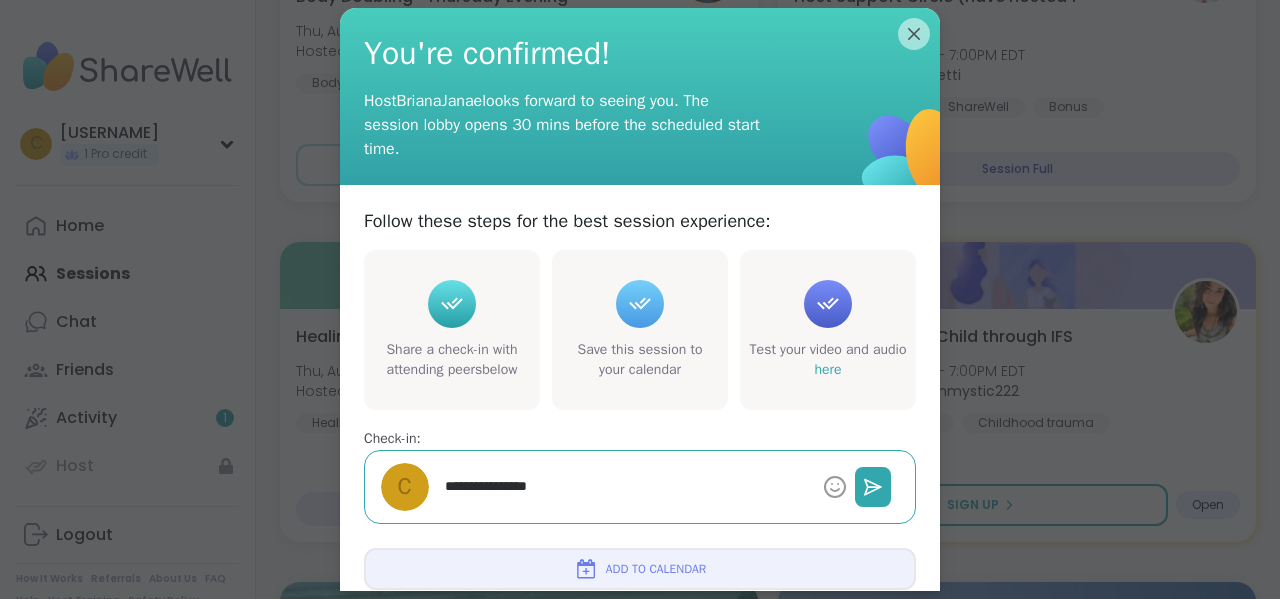 type on "*" 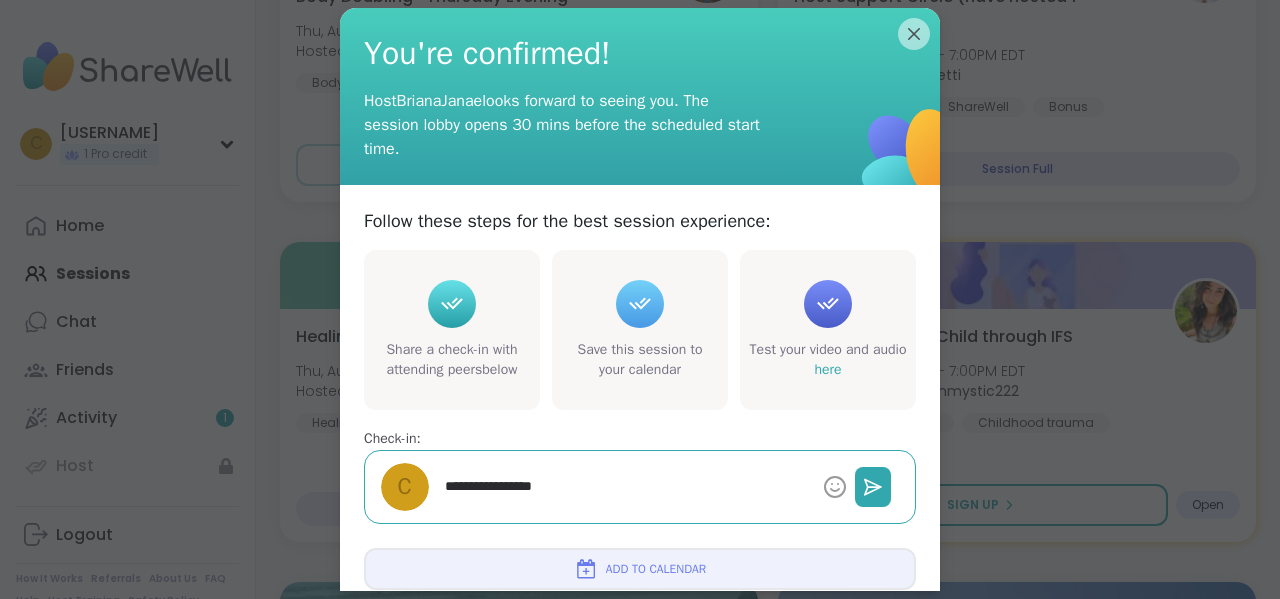 type on "*" 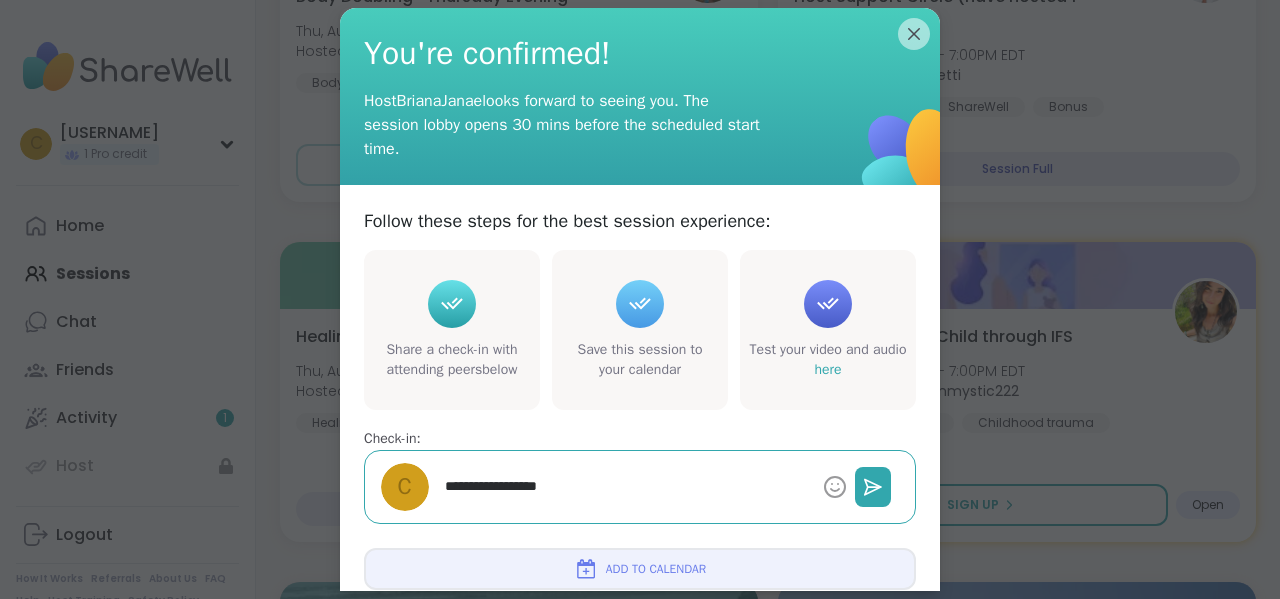 type on "*" 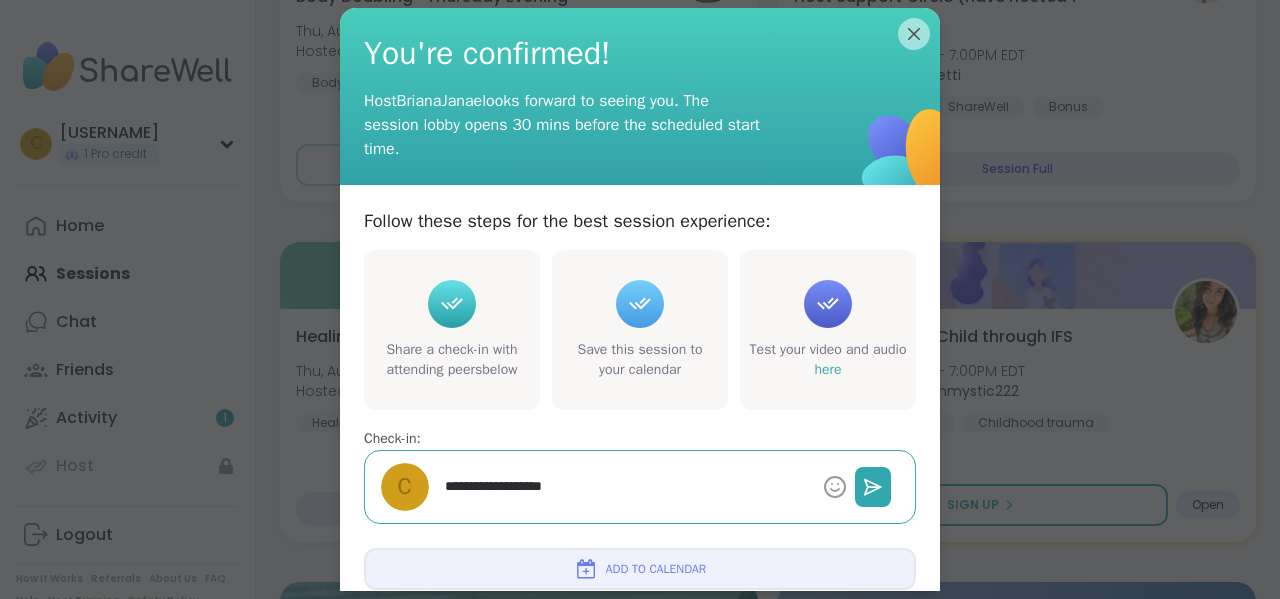 type on "*" 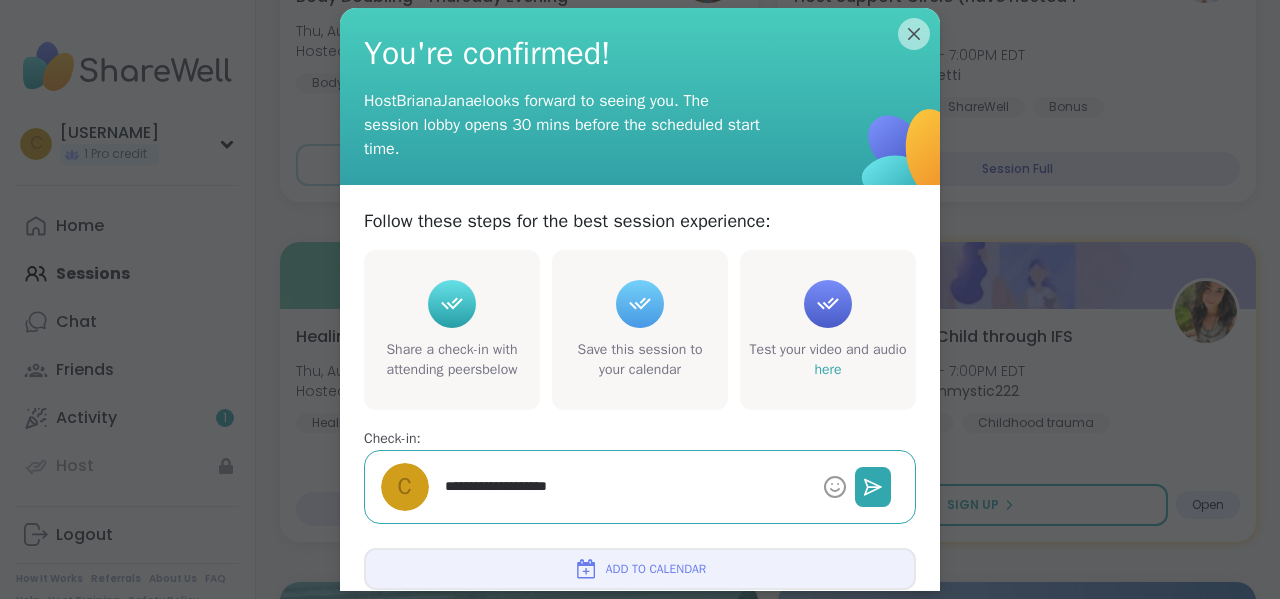 type on "*" 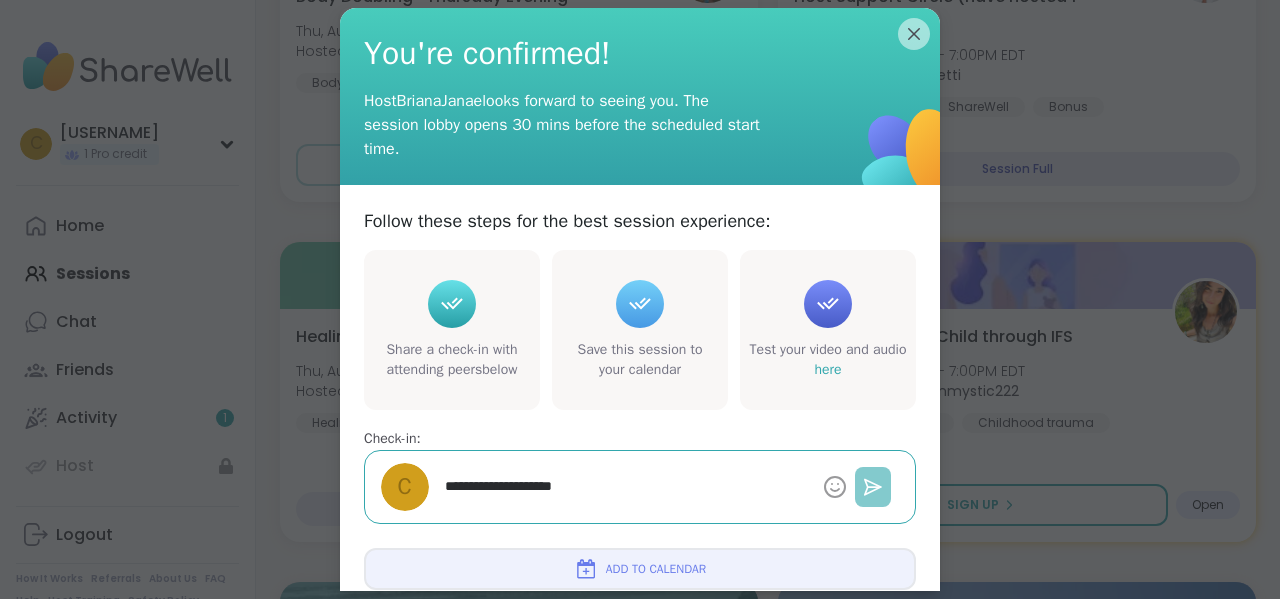 type on "*" 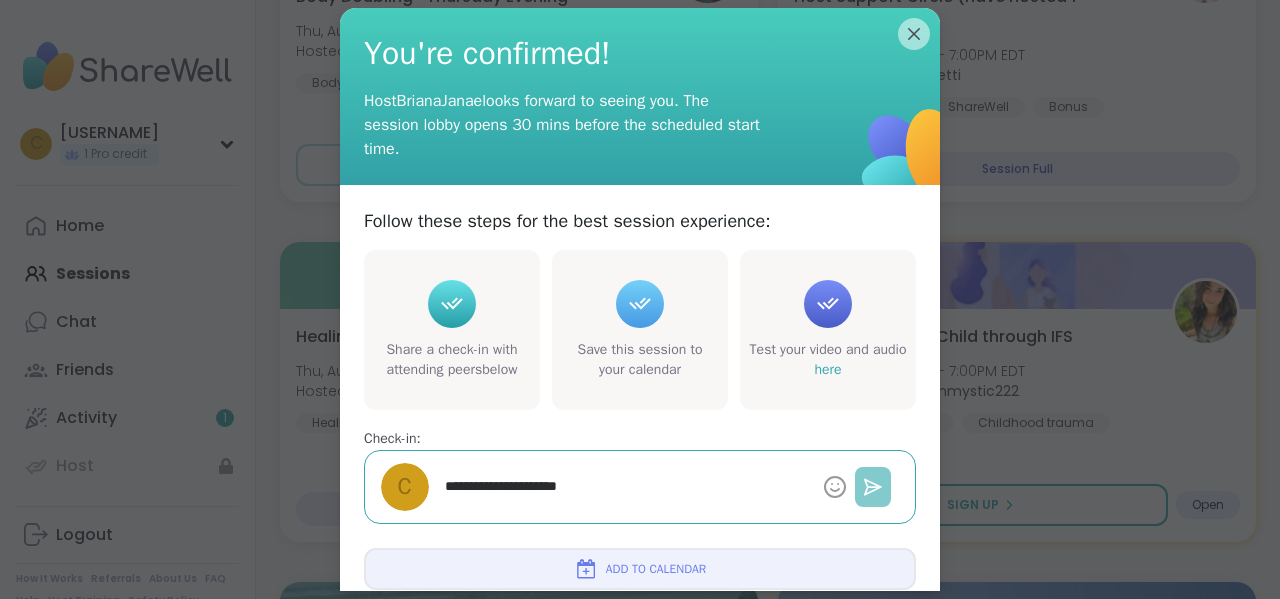 type on "*" 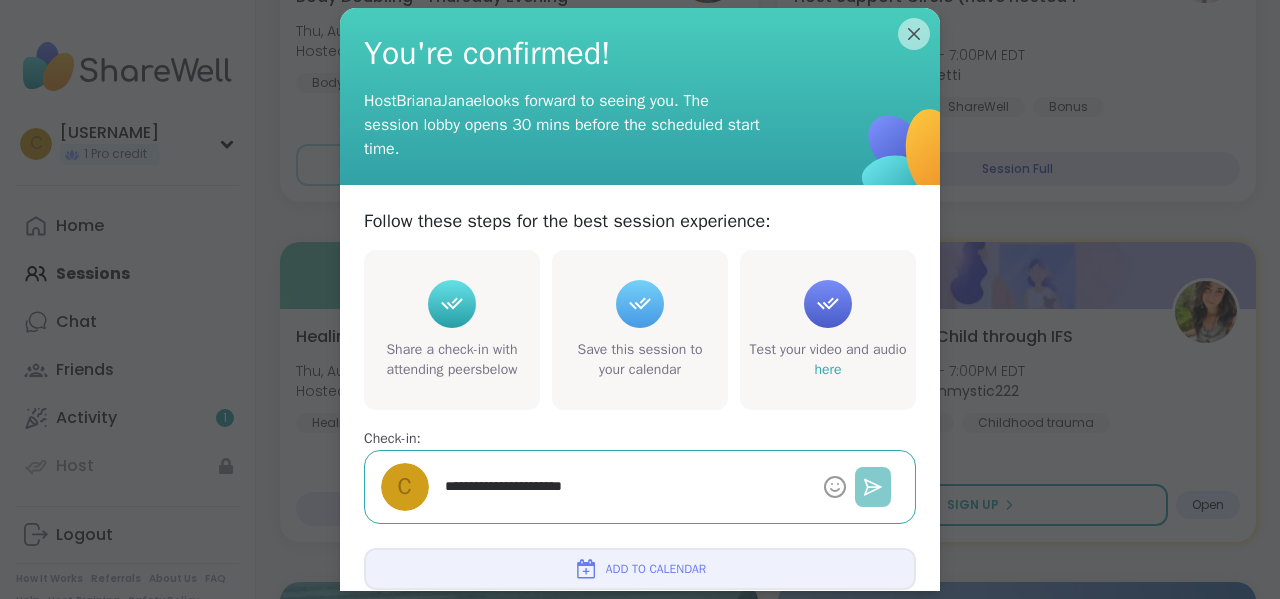 type on "*" 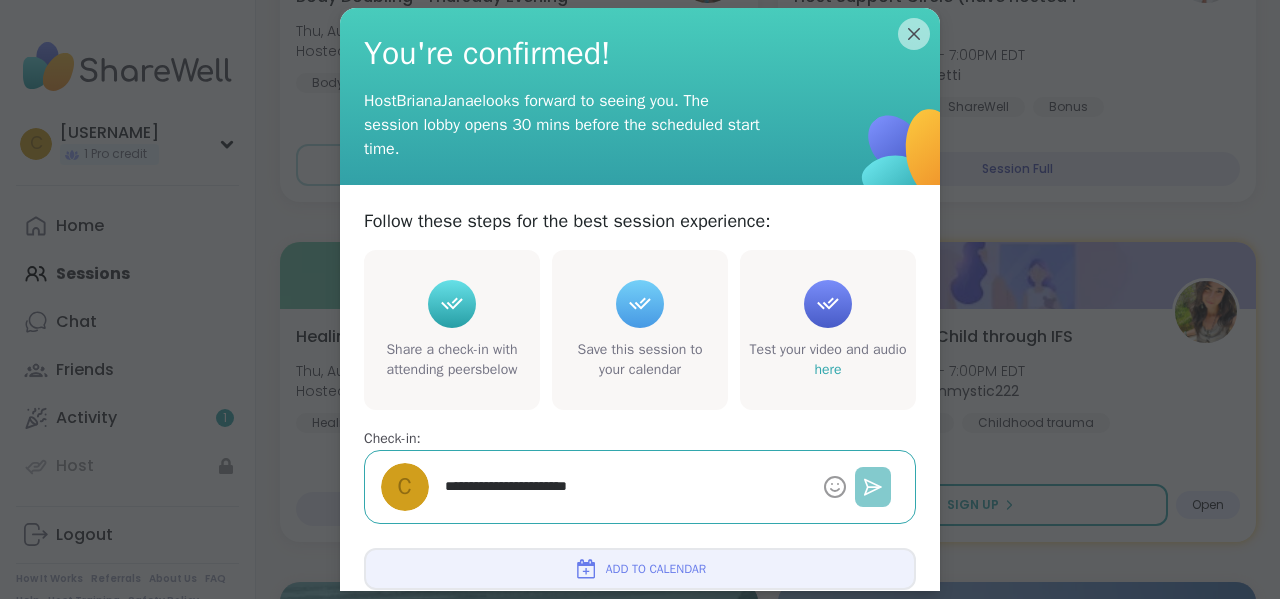 type on "*" 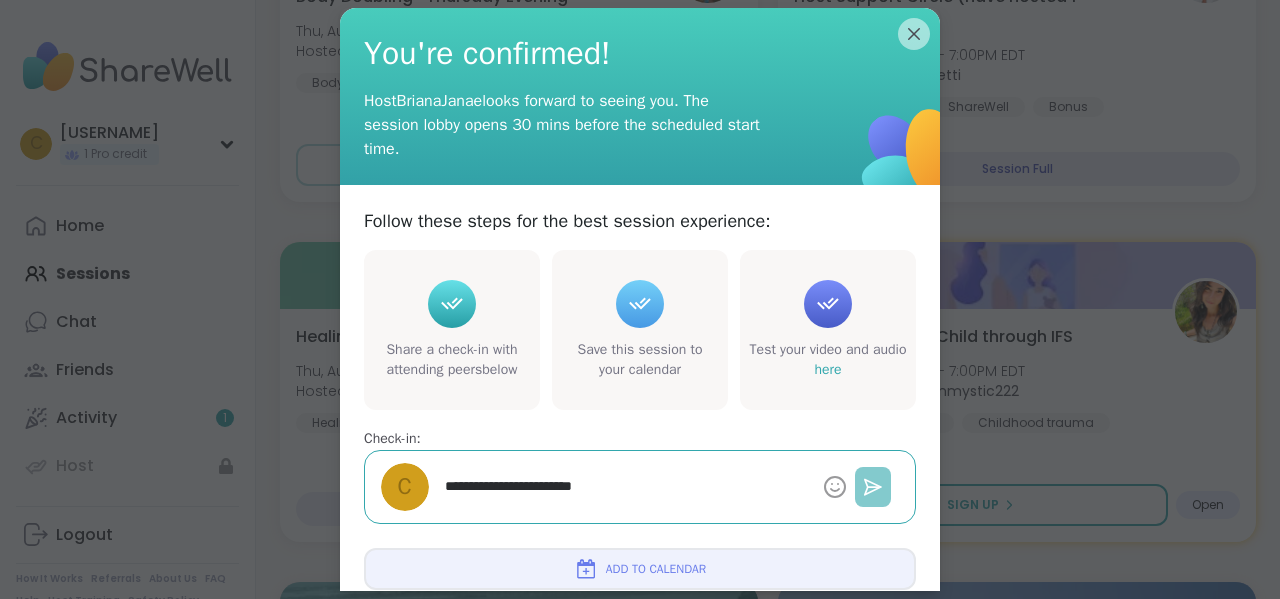 type on "*" 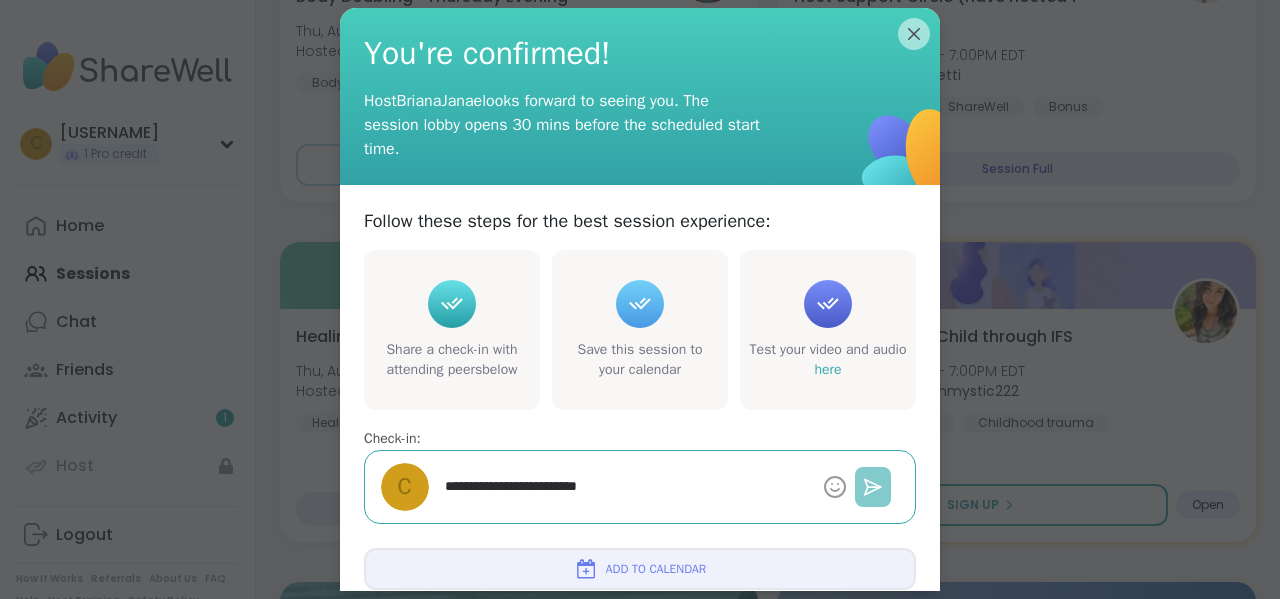 type on "*" 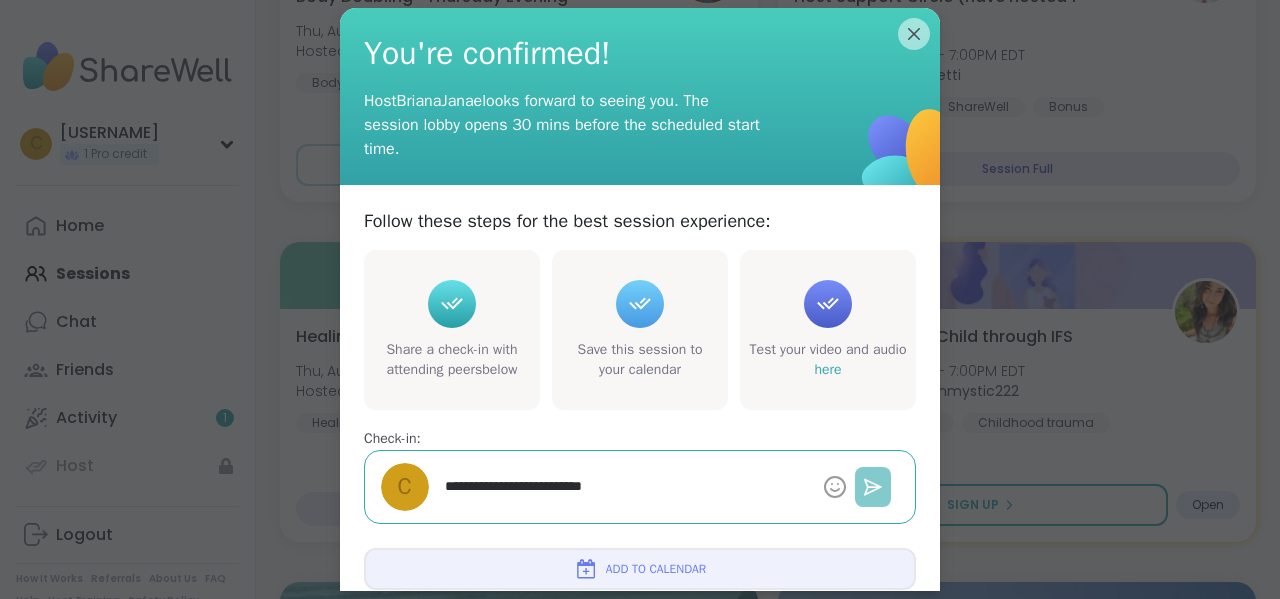 type on "*" 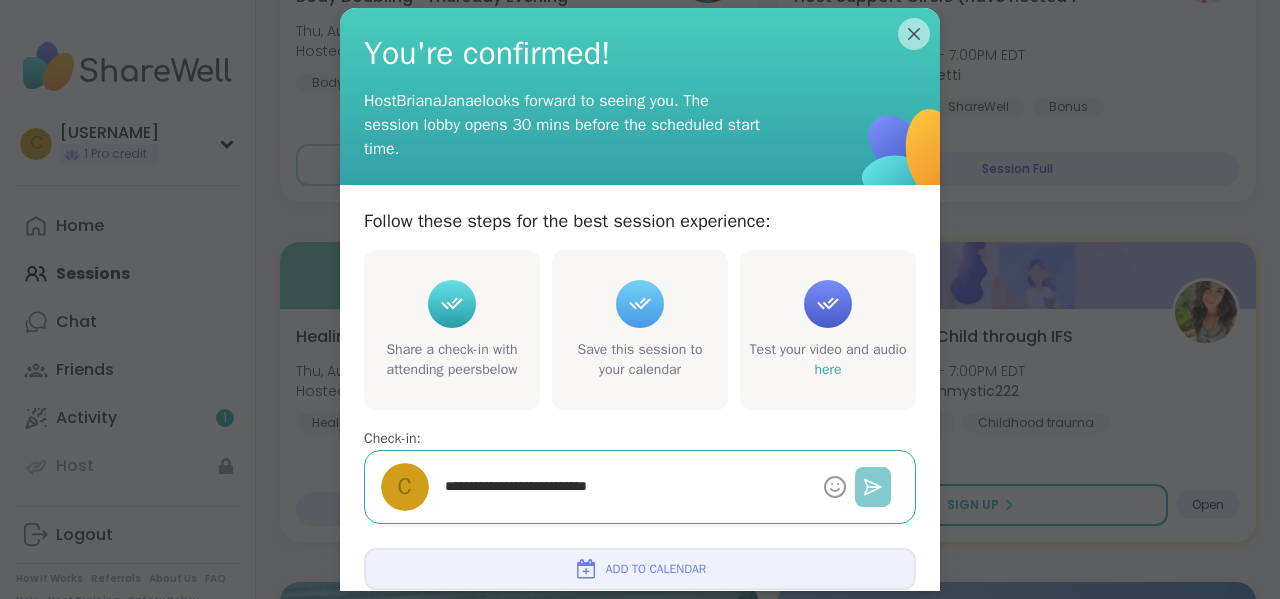 type on "*" 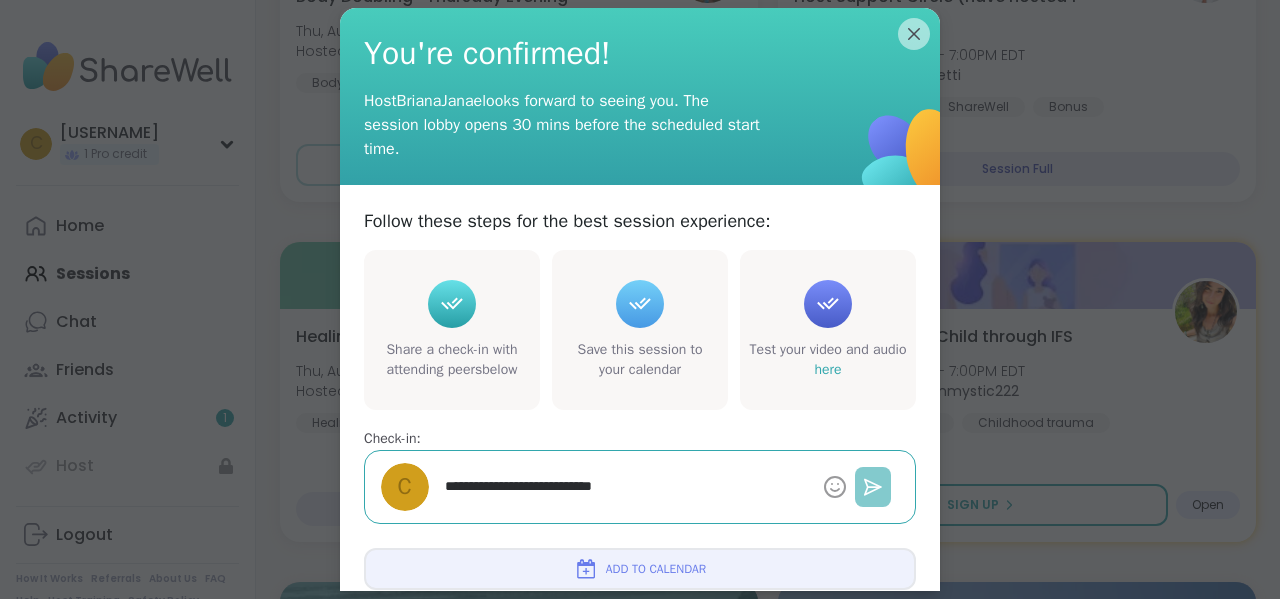 type on "*" 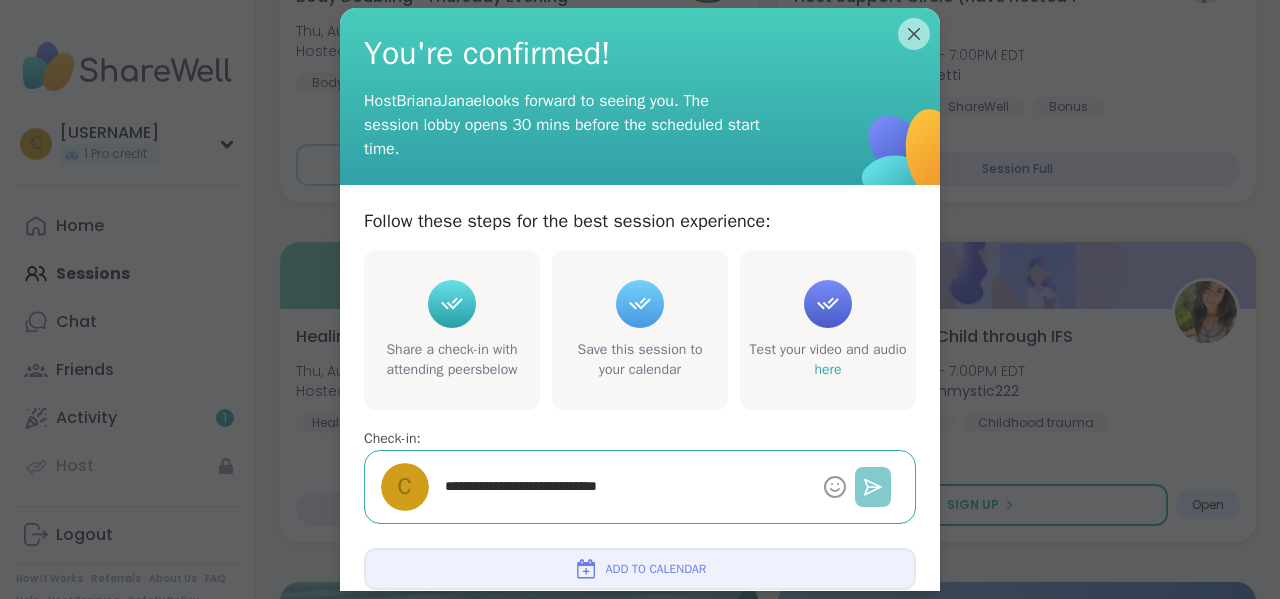 type on "*" 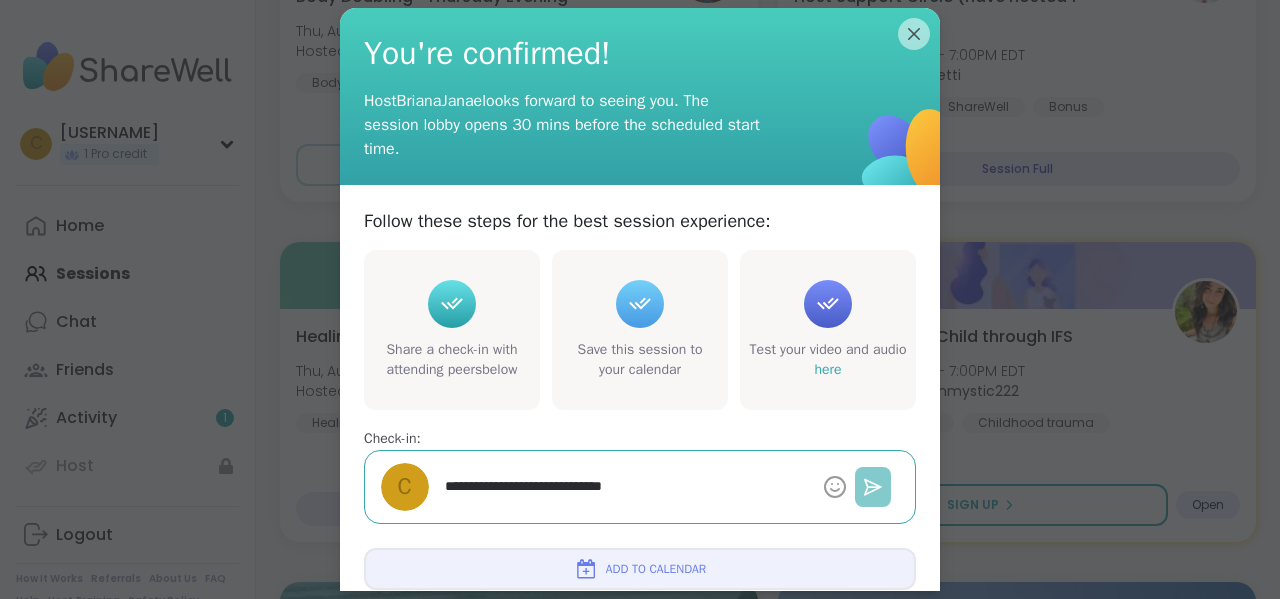 type on "*" 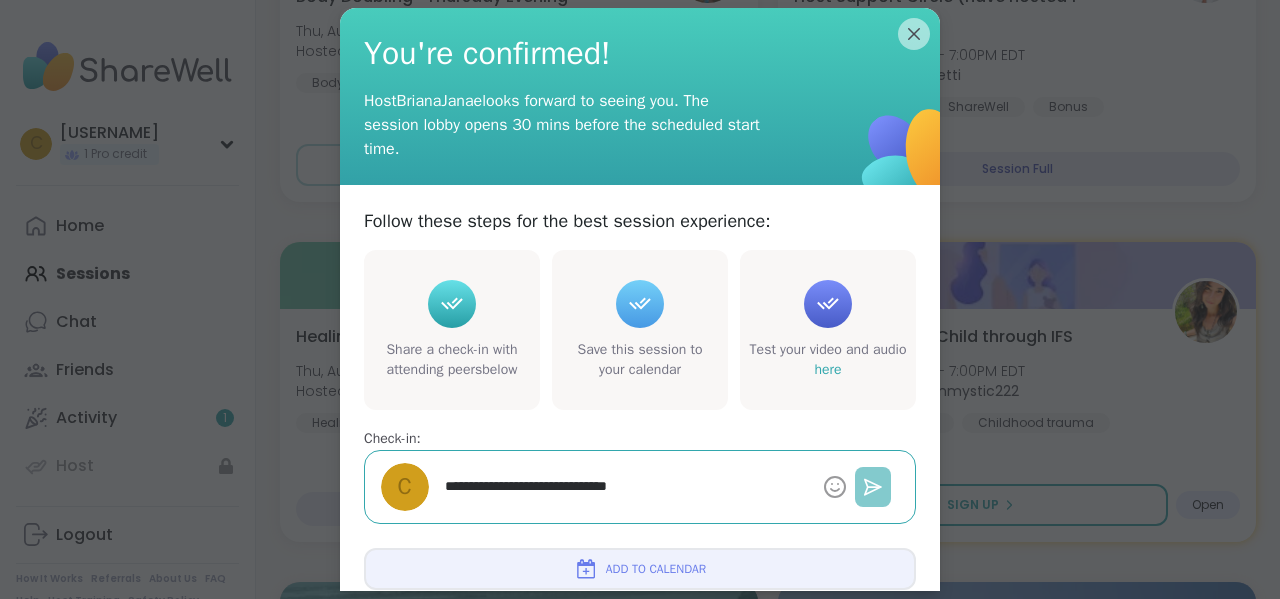 type on "*" 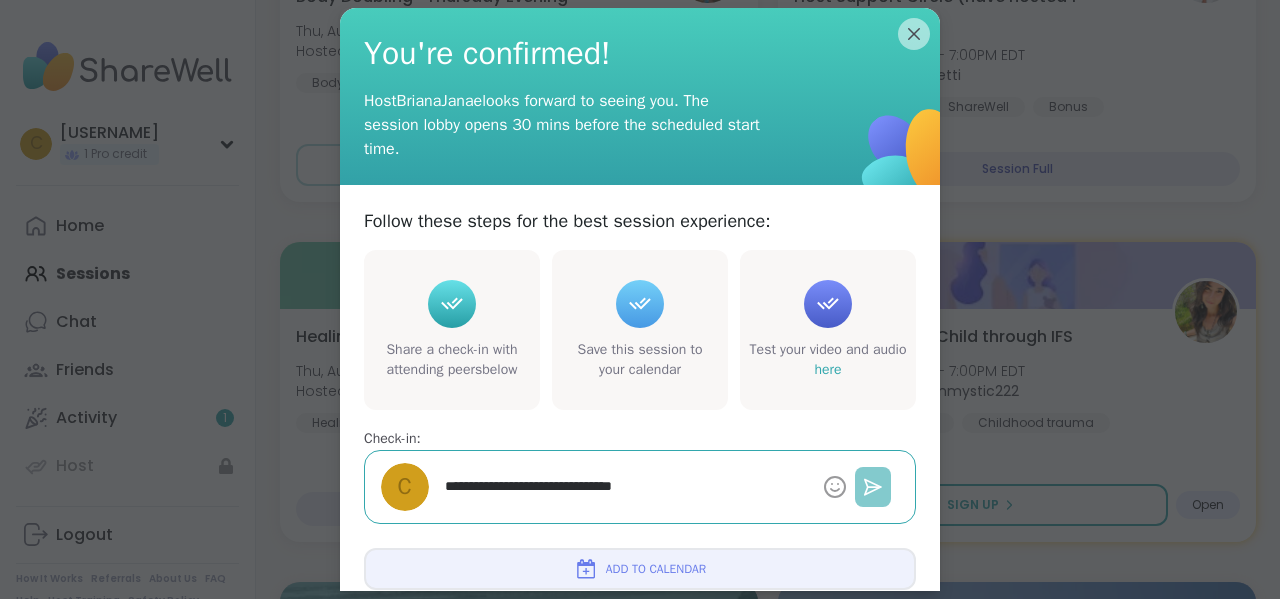 type on "*" 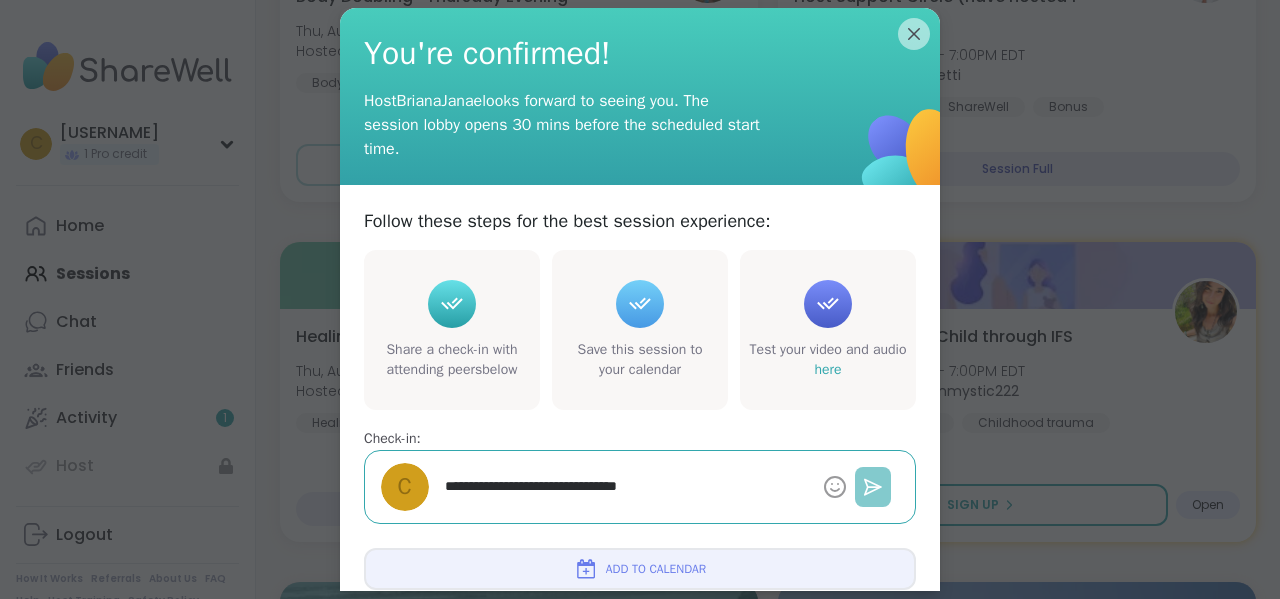 type on "*" 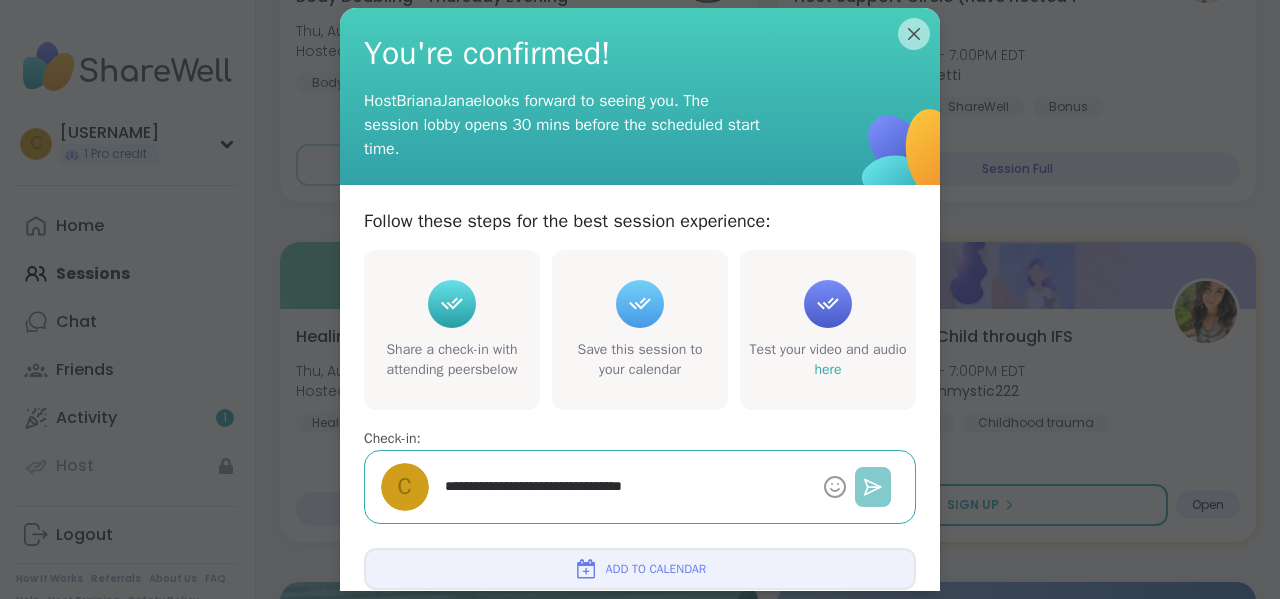 type on "*" 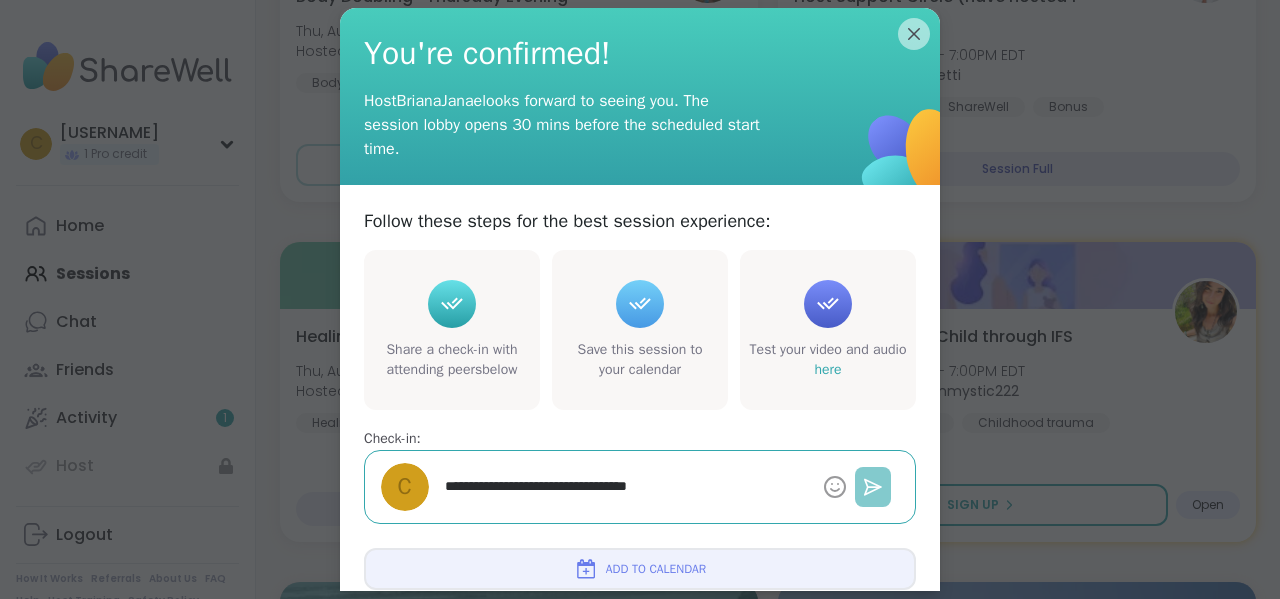 type on "*" 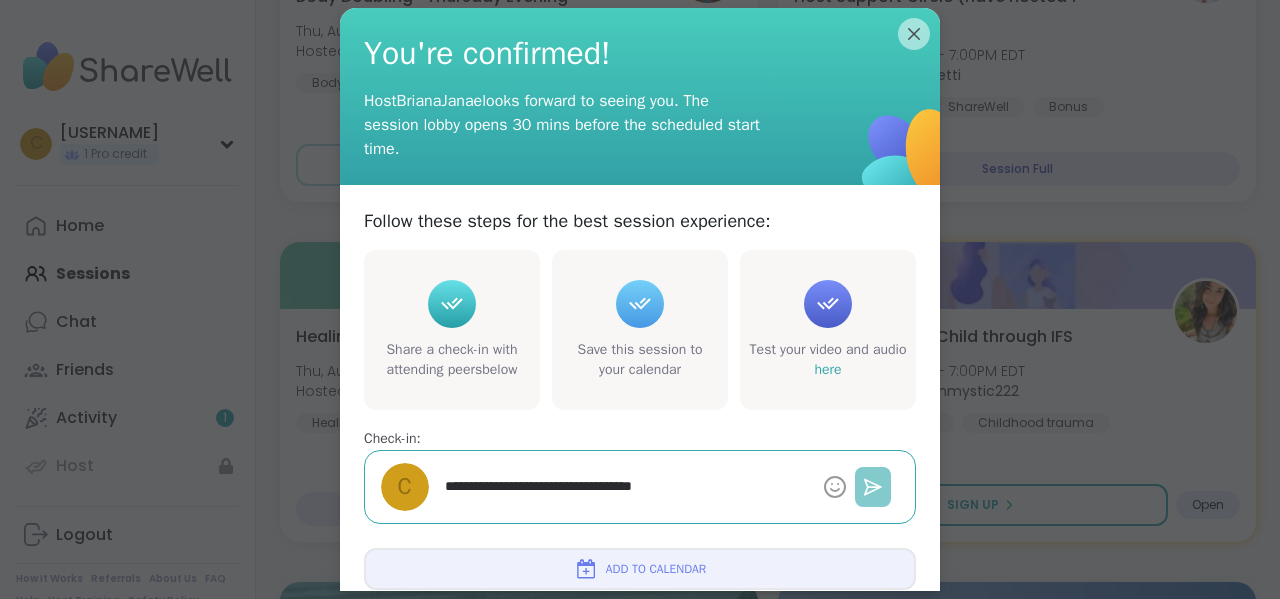 type on "*" 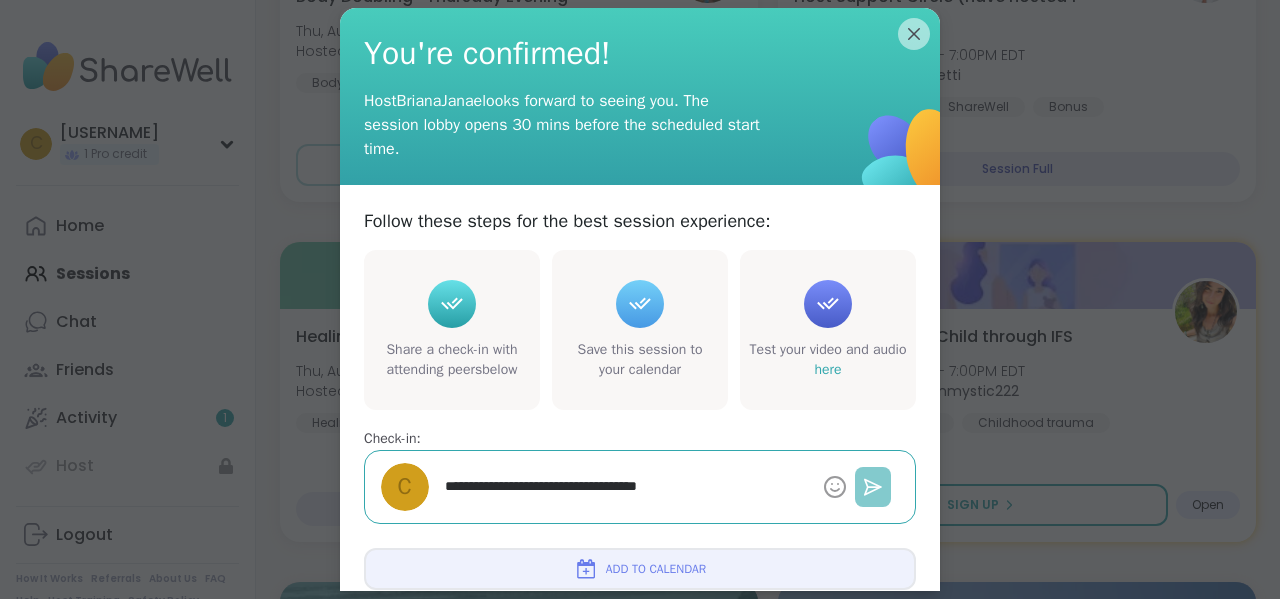 type on "*" 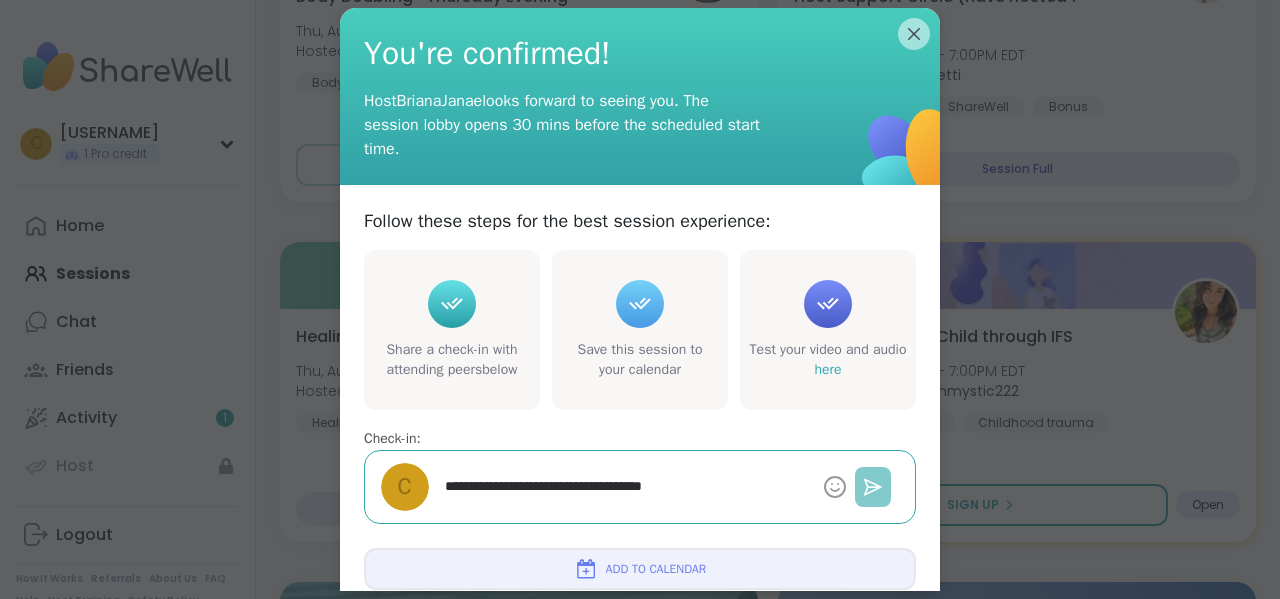 type on "*" 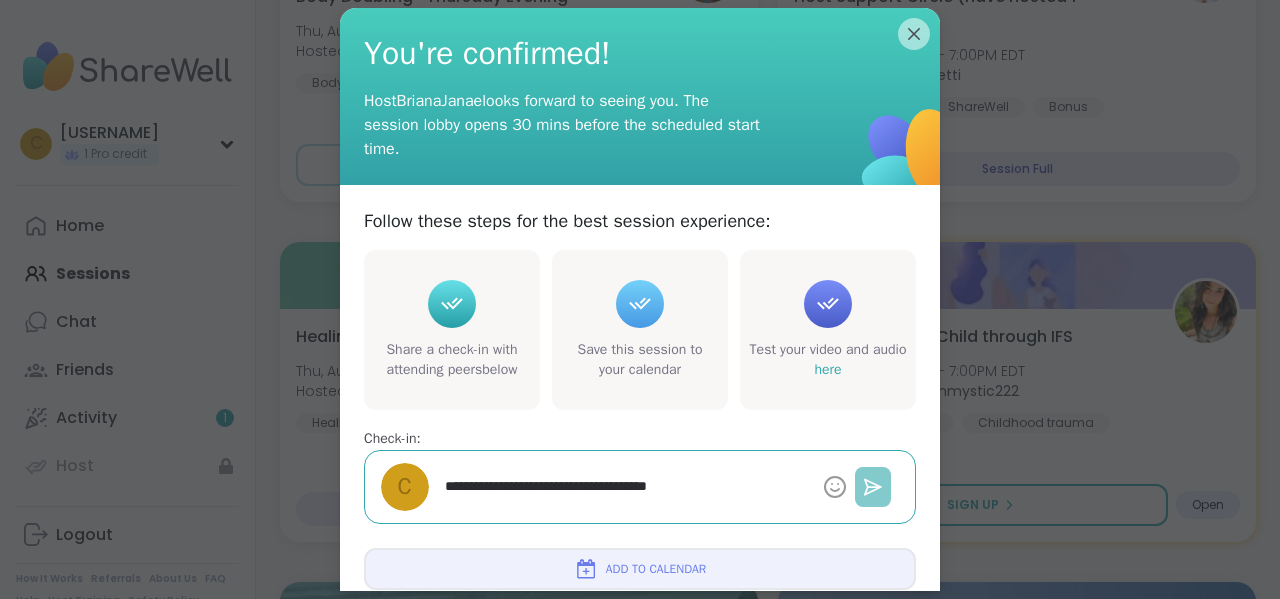 type on "*" 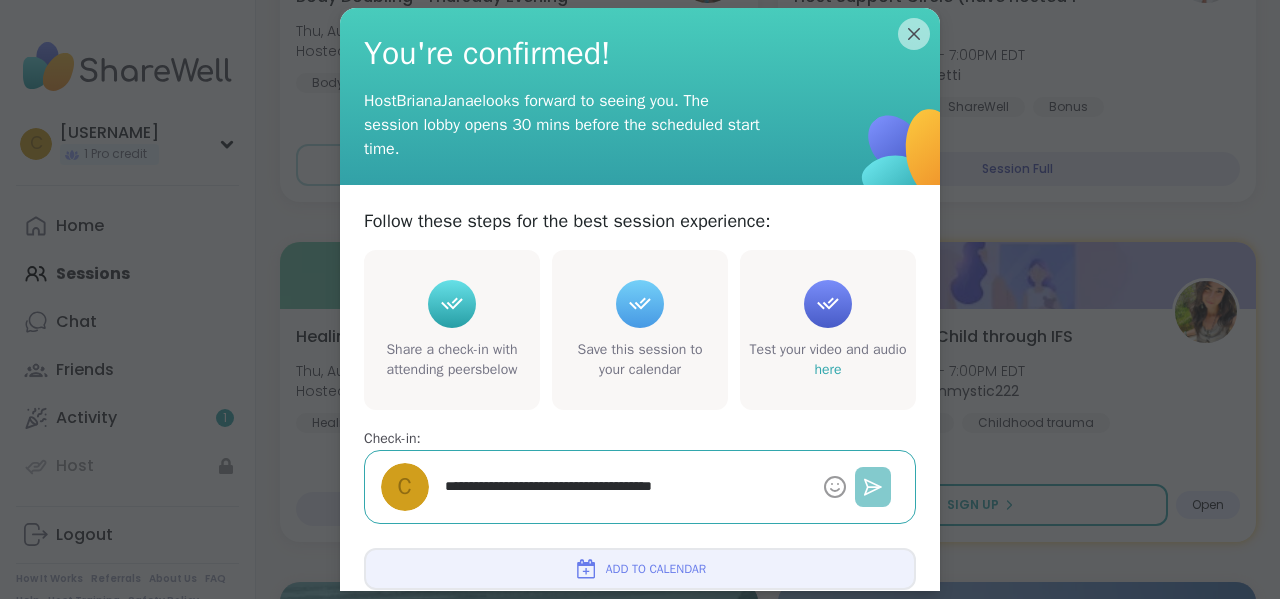 type on "*" 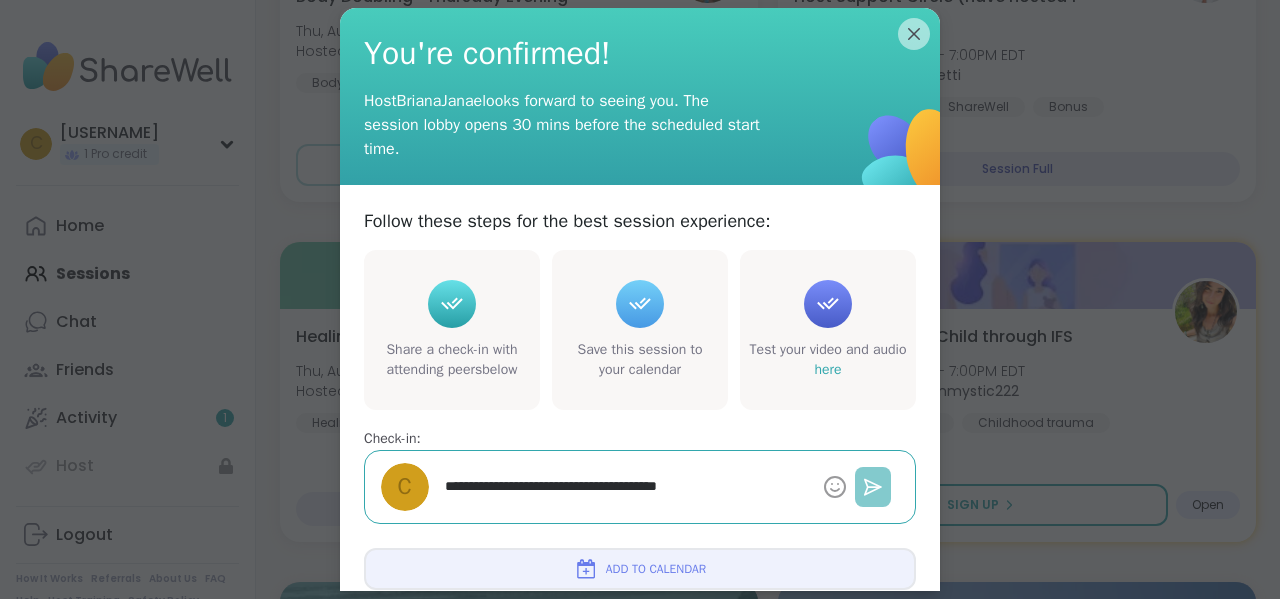 type on "*" 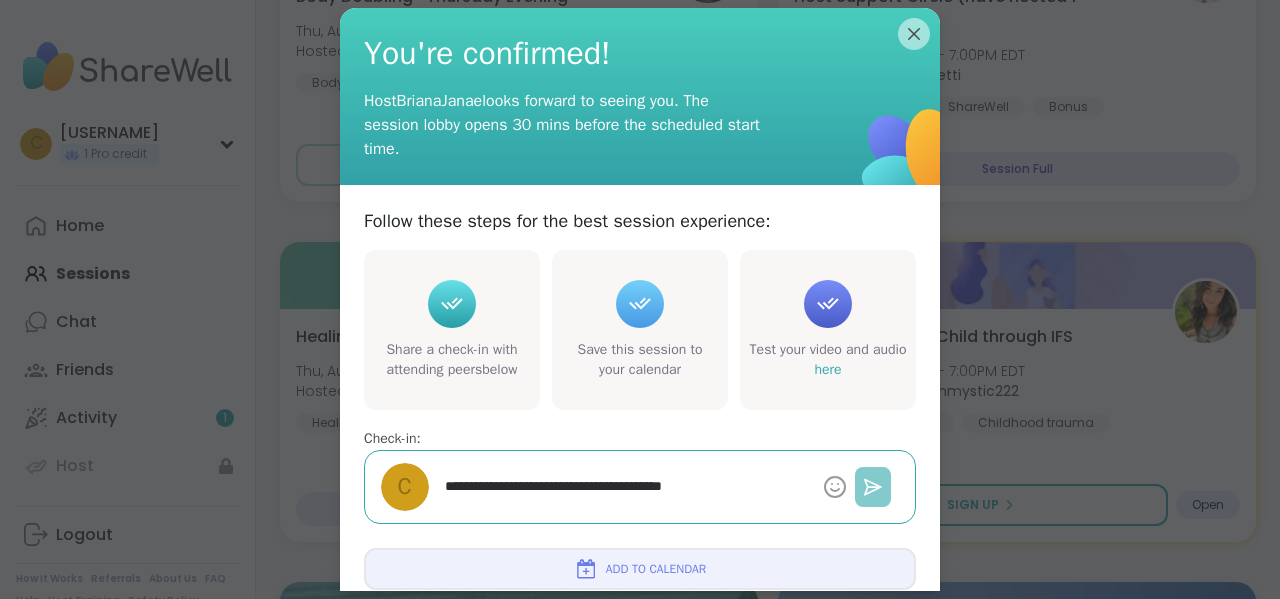 type on "*" 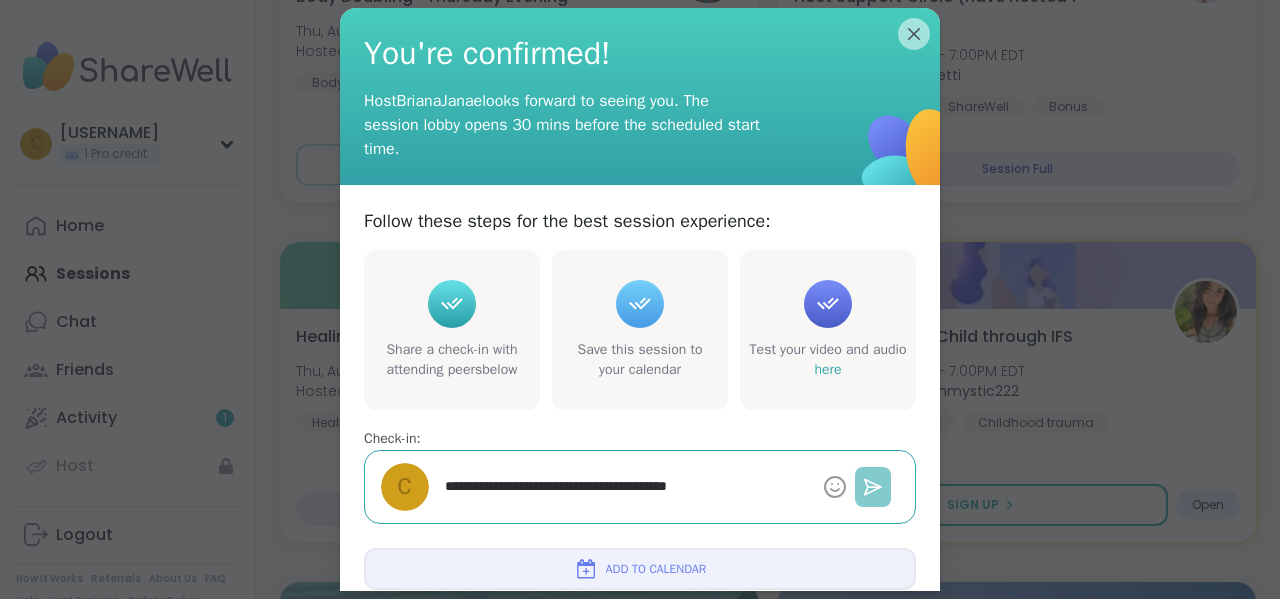 type on "*" 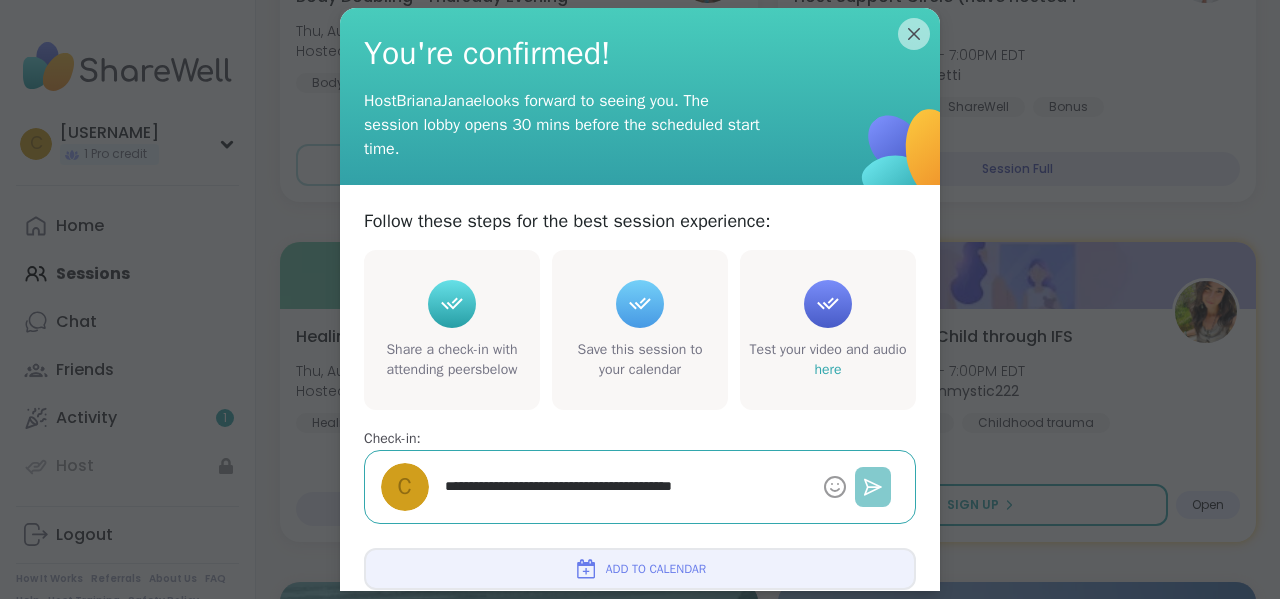type on "*" 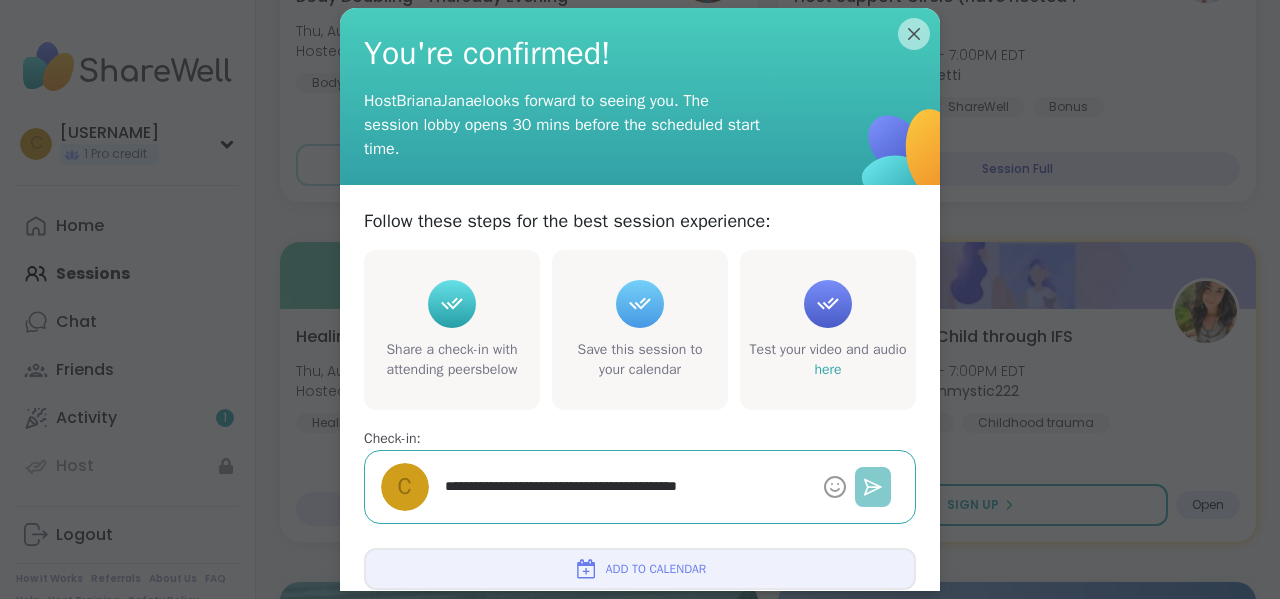 type on "*" 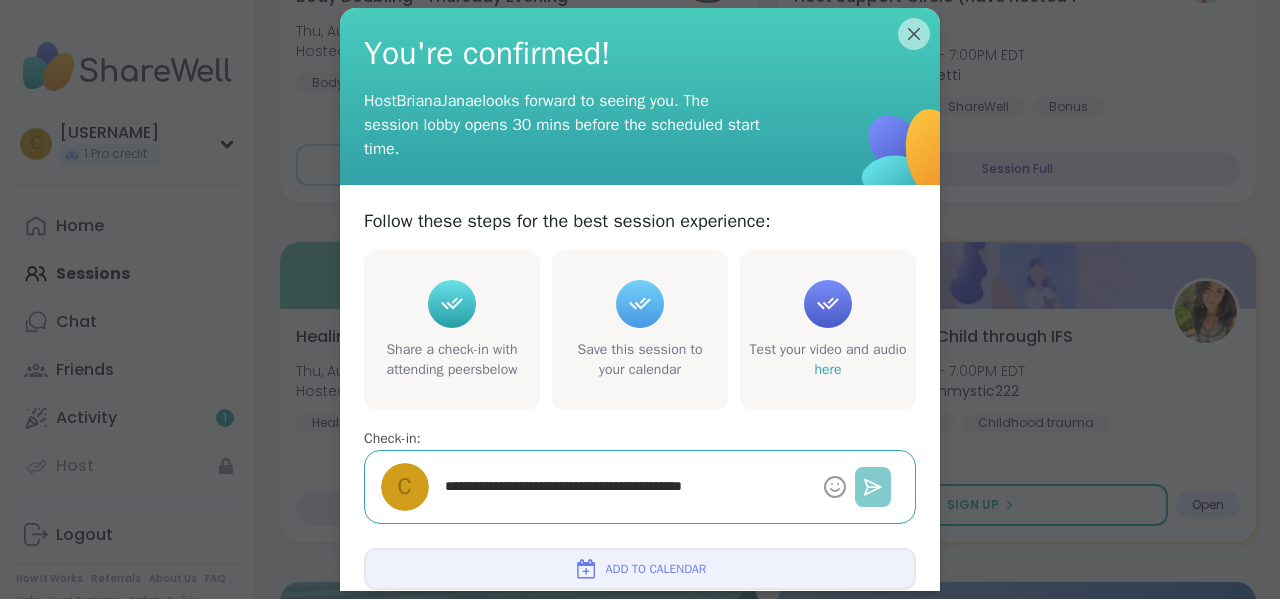 type on "*" 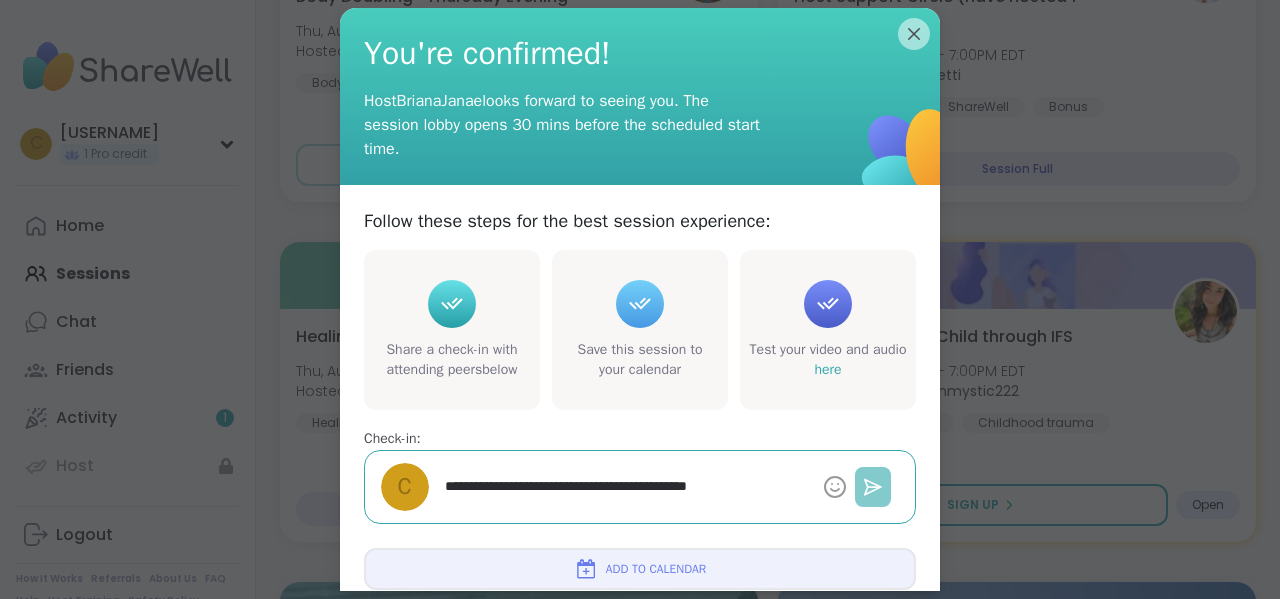 type on "*" 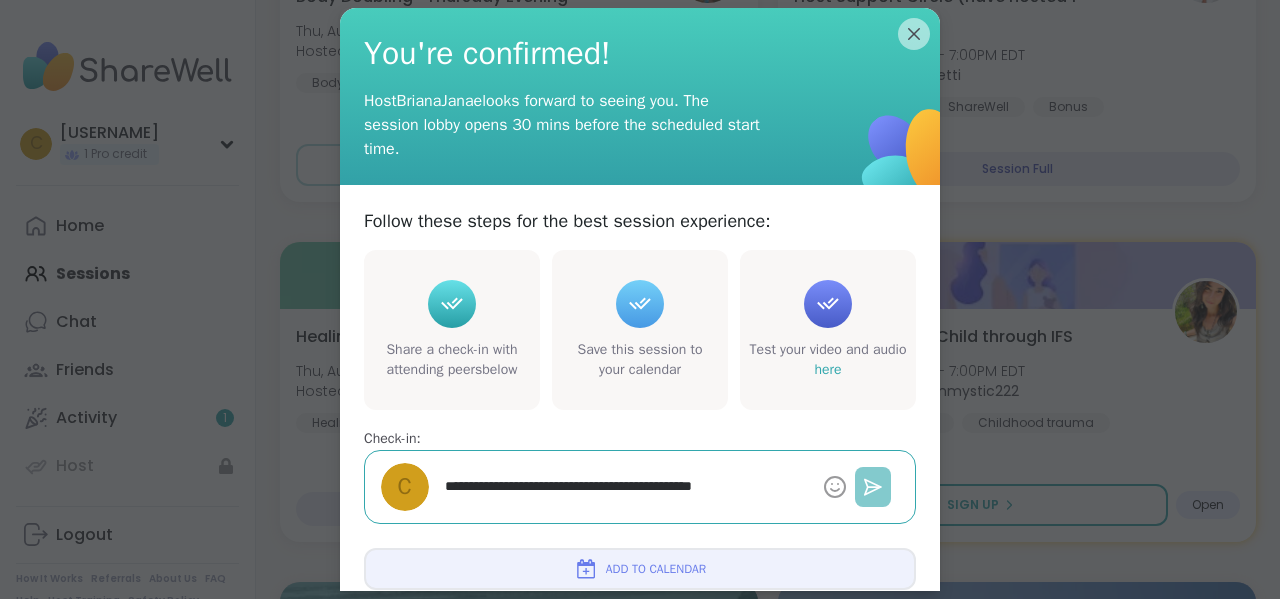 type on "*" 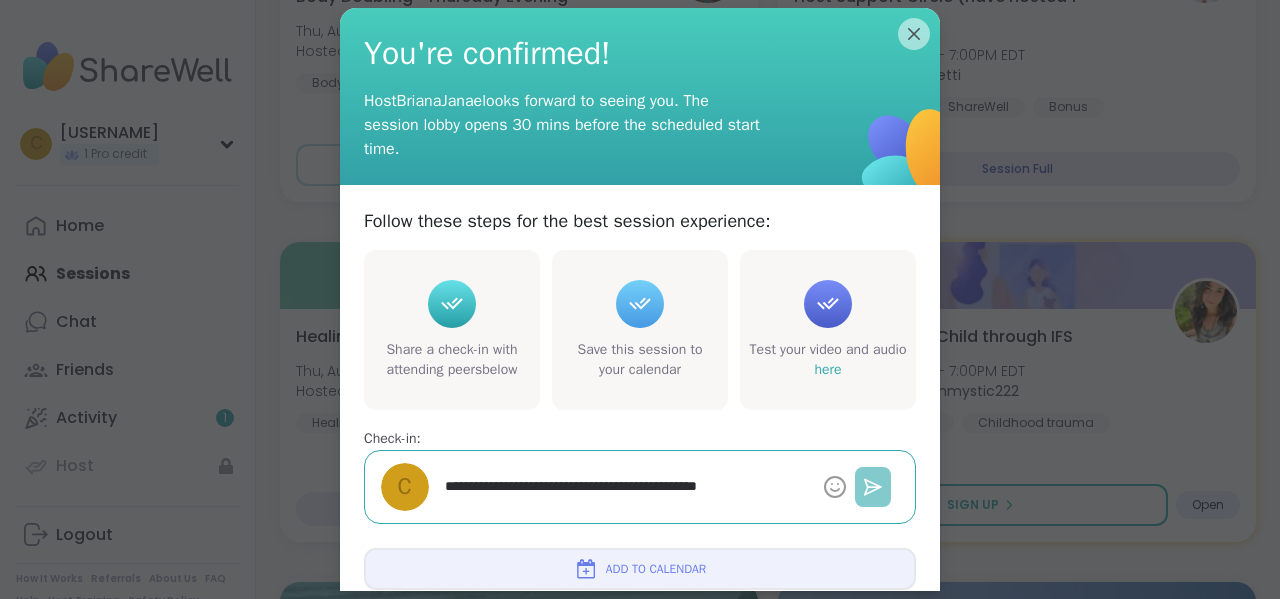 type on "*" 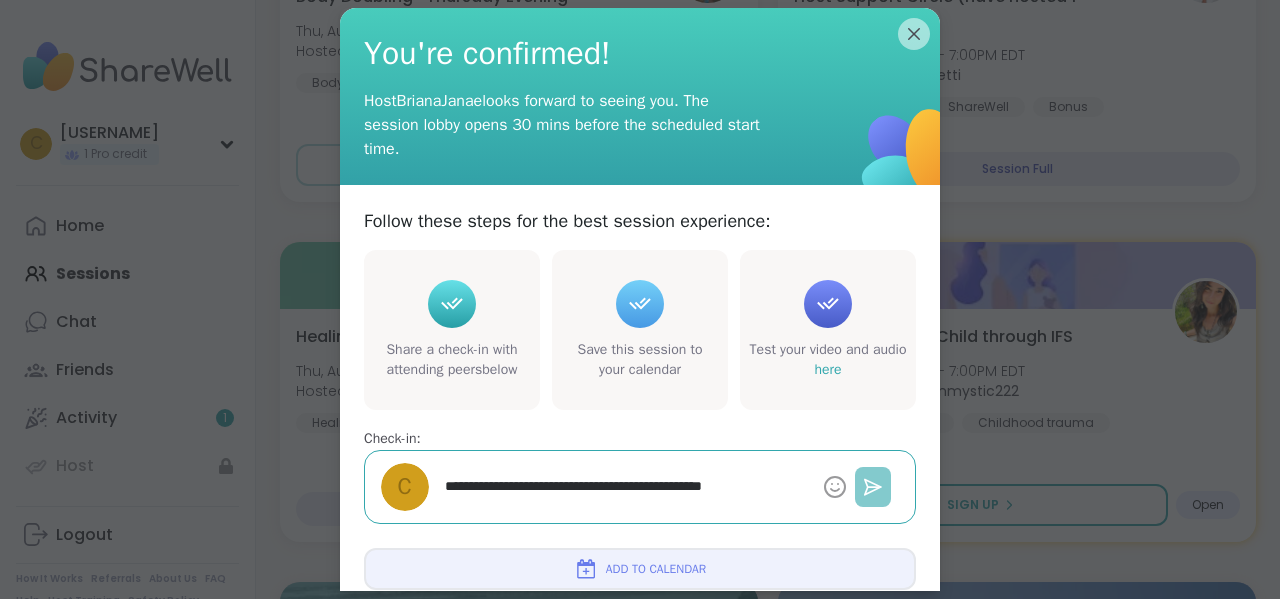 type on "*" 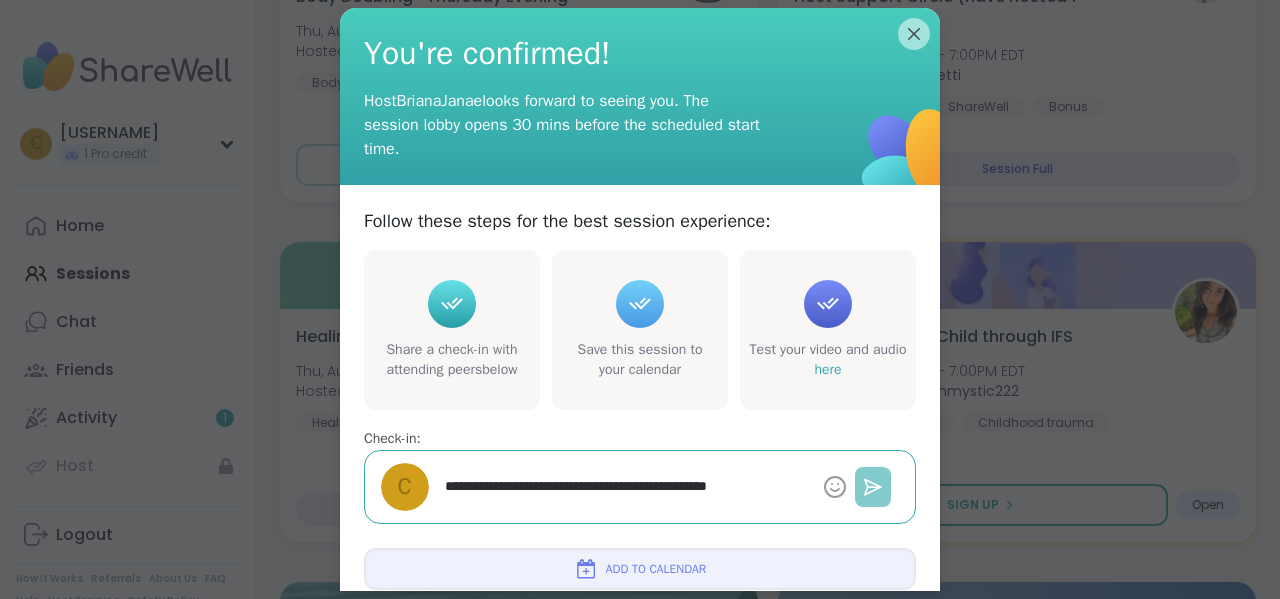 type on "*" 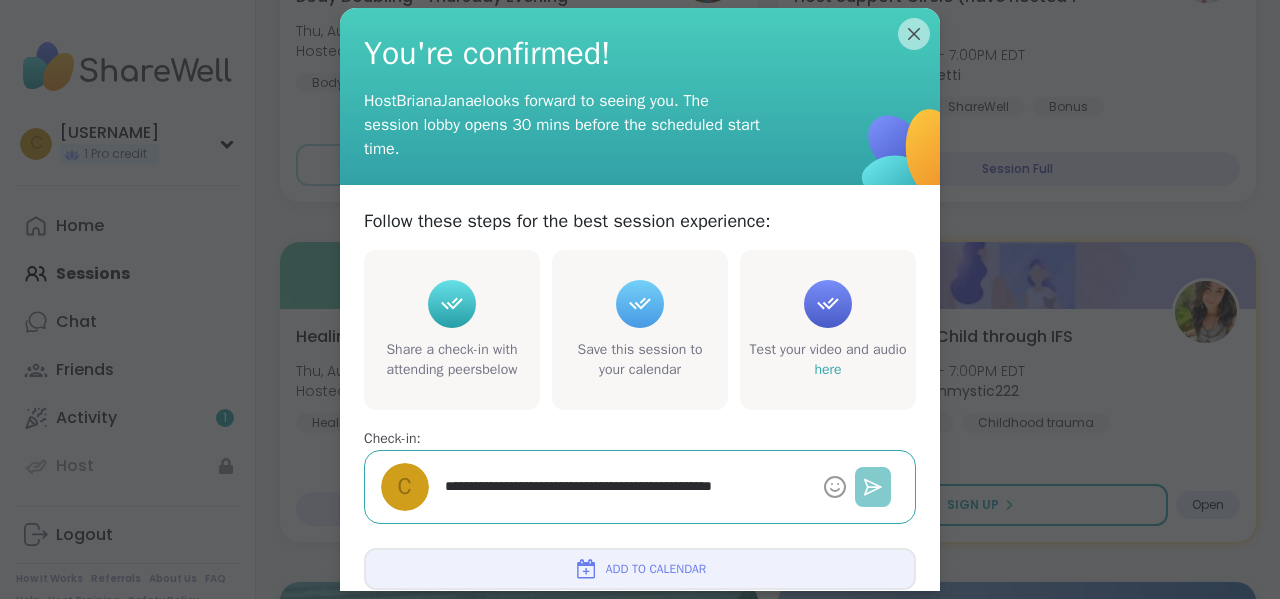 type on "*" 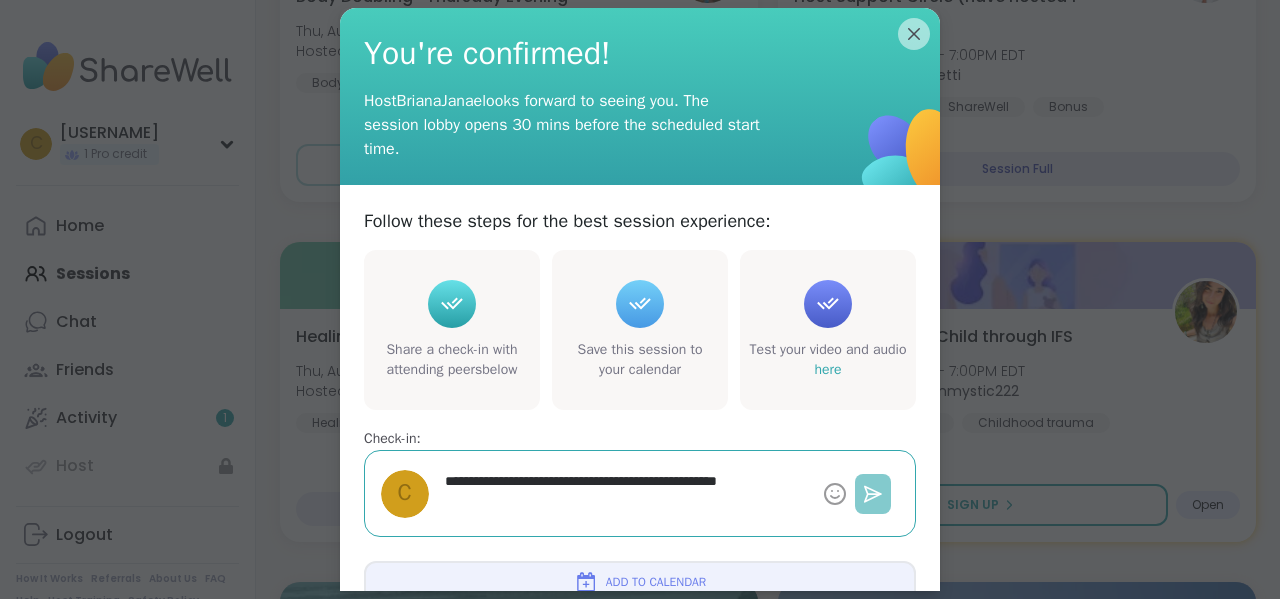 type on "*" 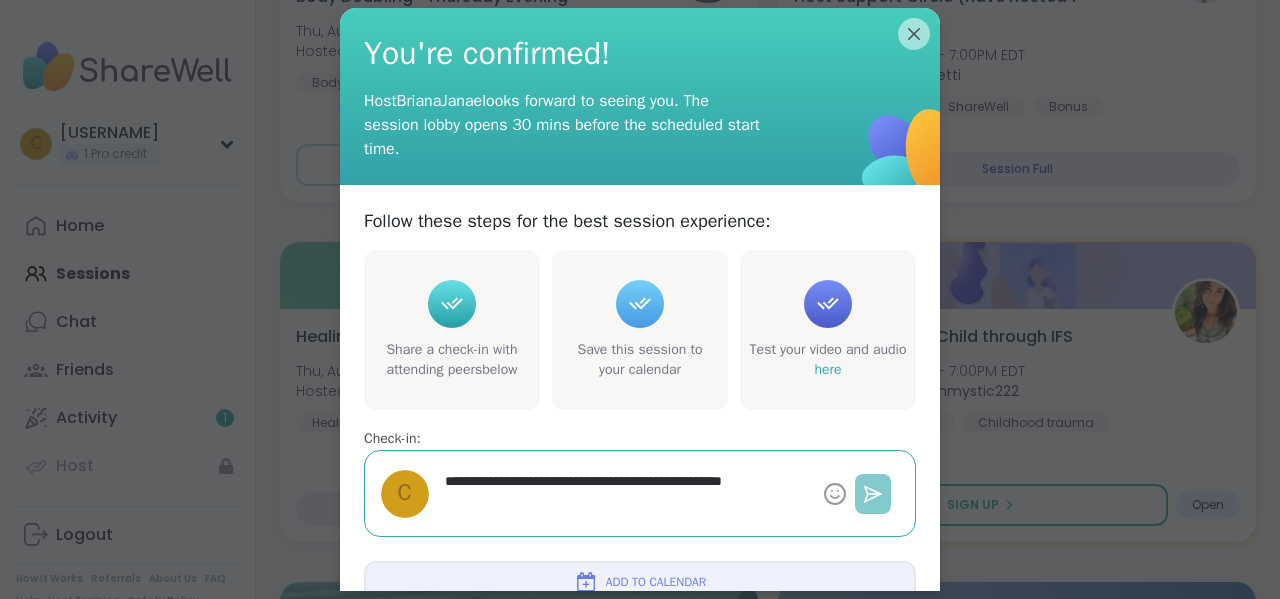 type on "*" 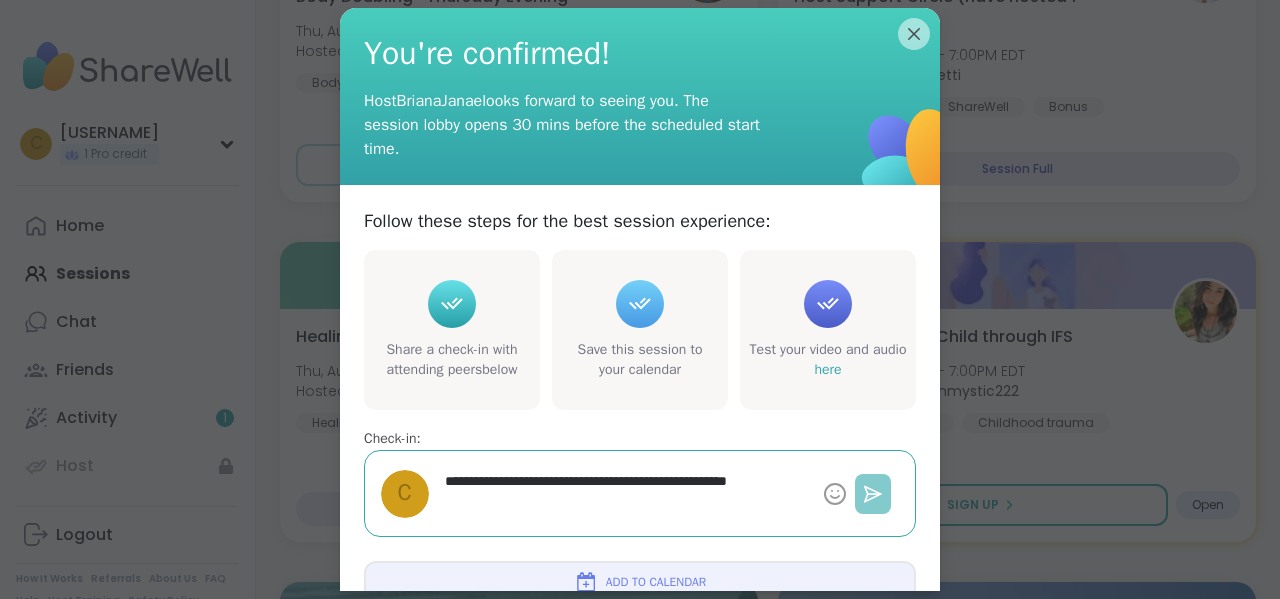 type on "**********" 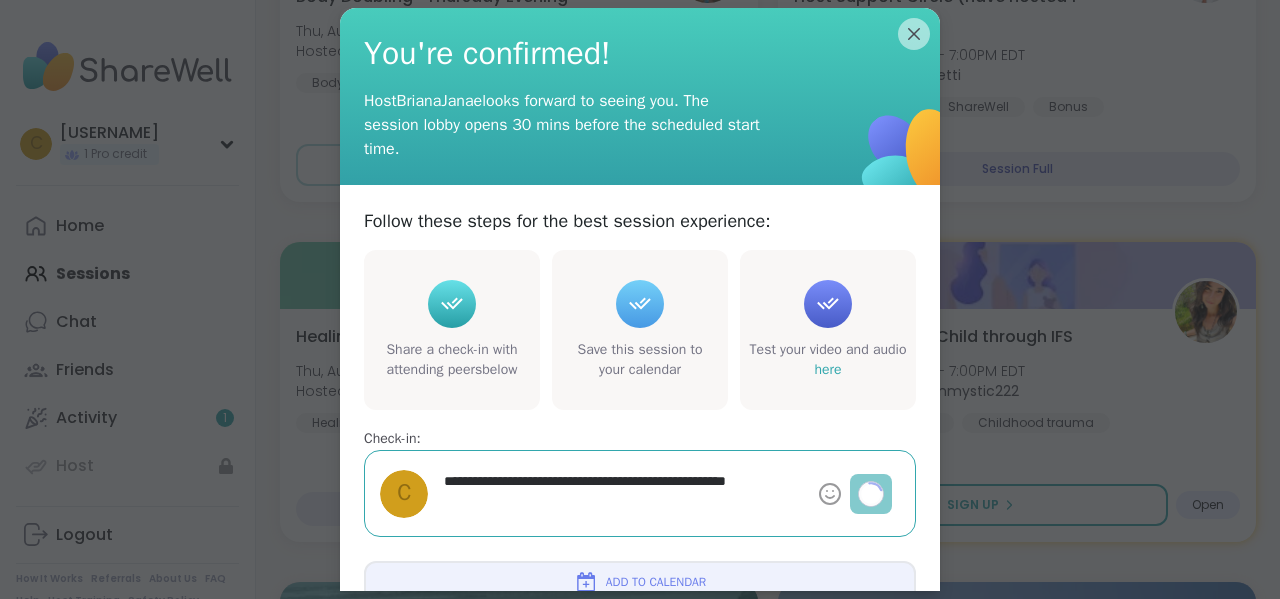 type on "*" 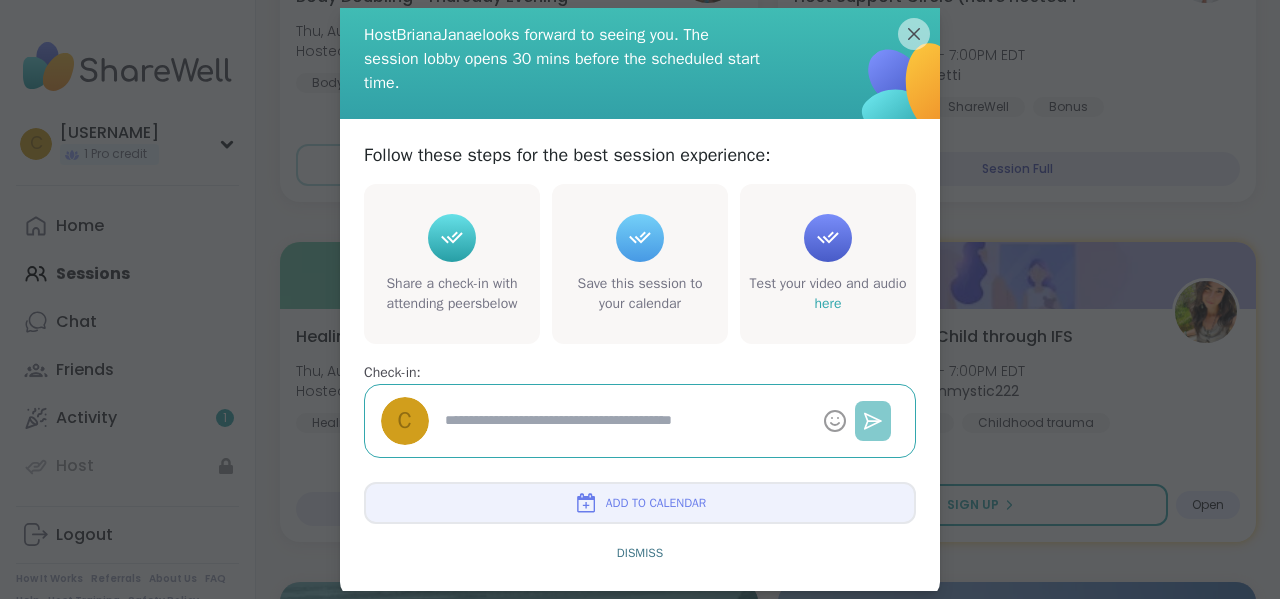 scroll, scrollTop: 72, scrollLeft: 0, axis: vertical 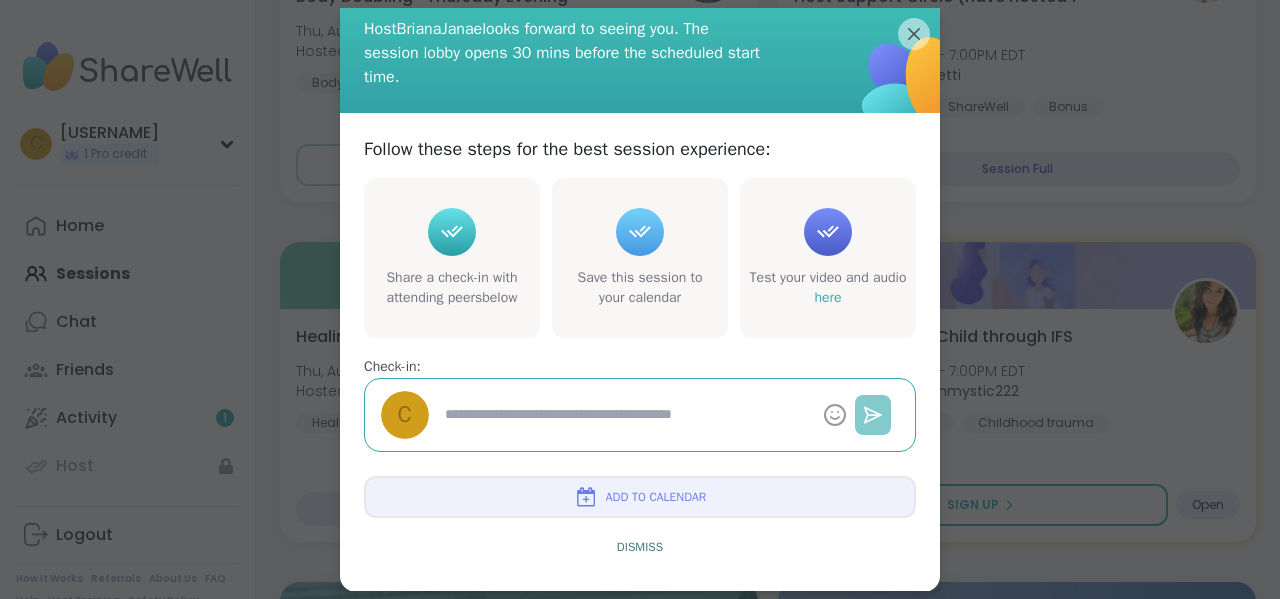 click on "Add to Calendar" at bounding box center [656, 497] 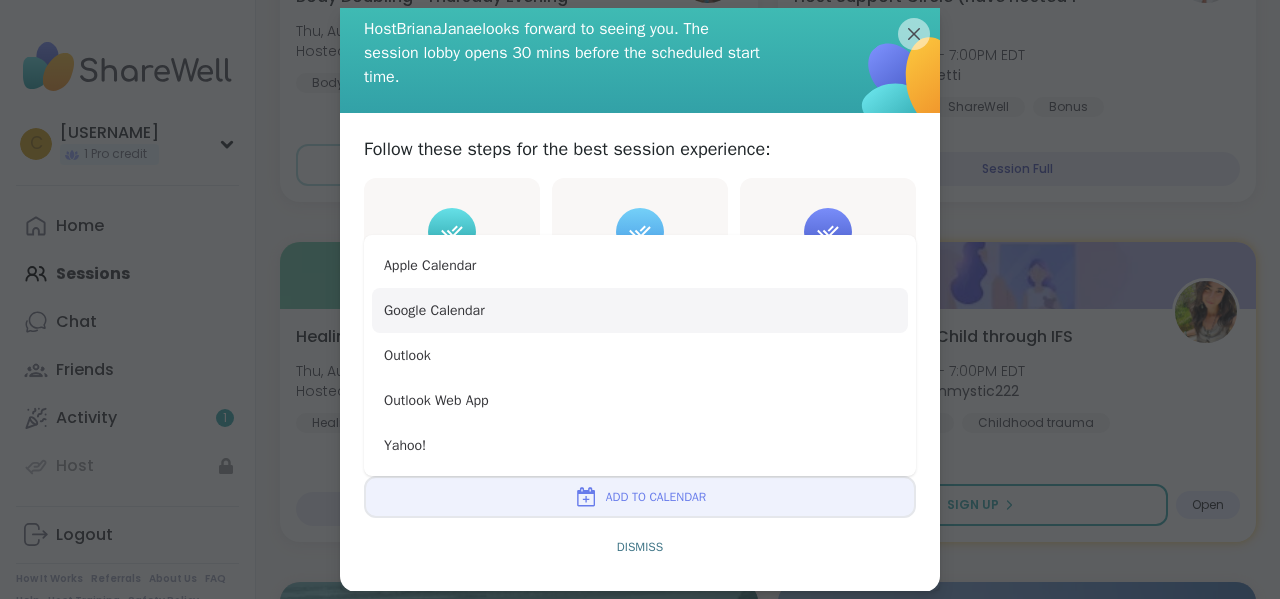 click on "Google Calendar" at bounding box center (640, 310) 